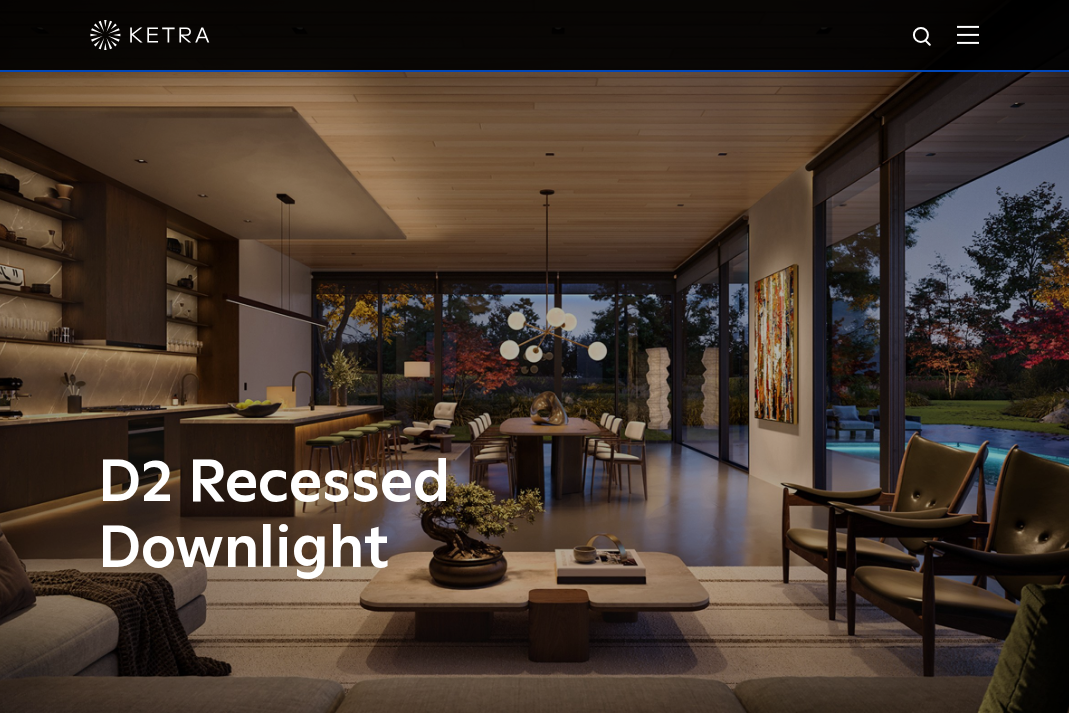 scroll, scrollTop: 0, scrollLeft: 0, axis: both 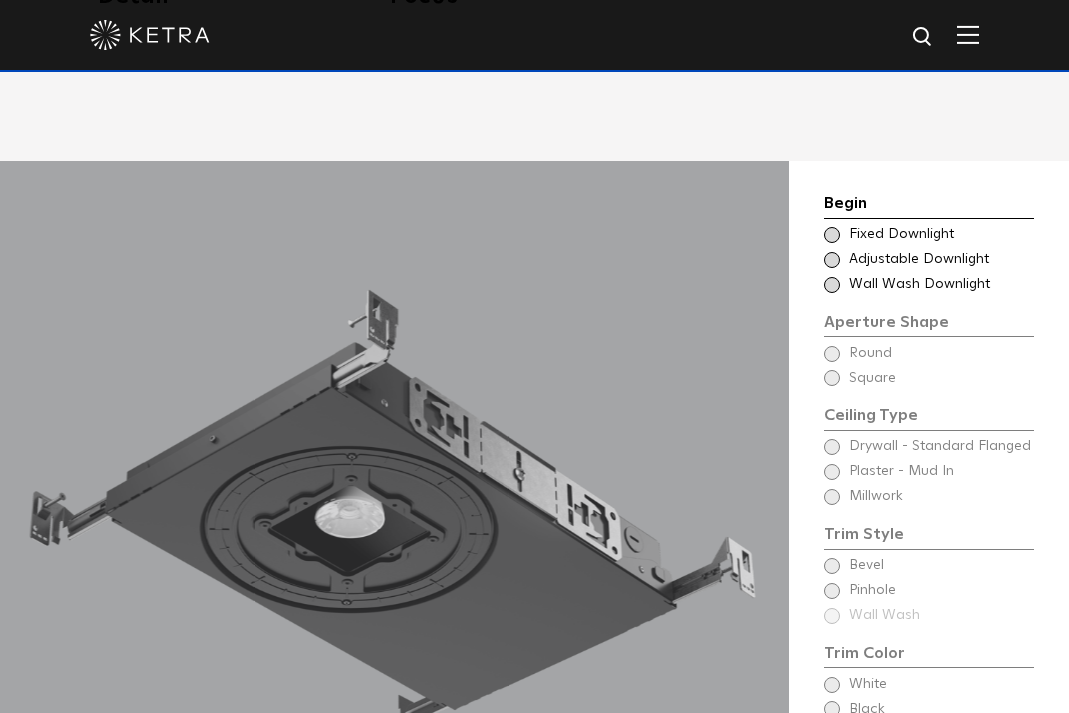 click at bounding box center [832, 260] 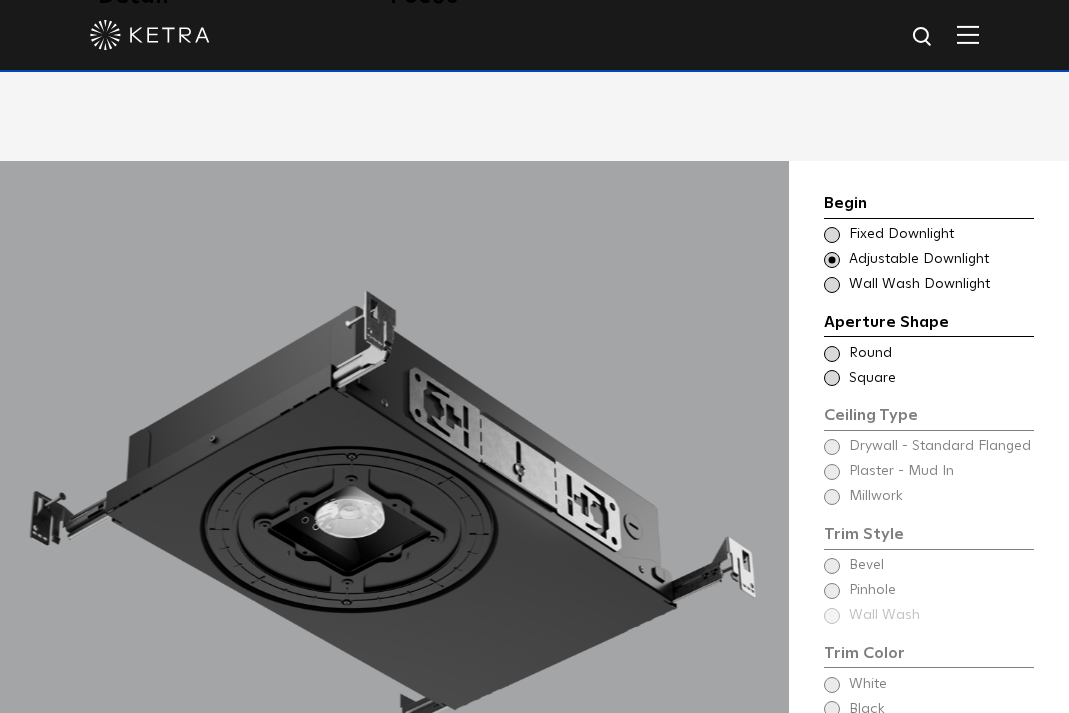 click at bounding box center (832, 235) 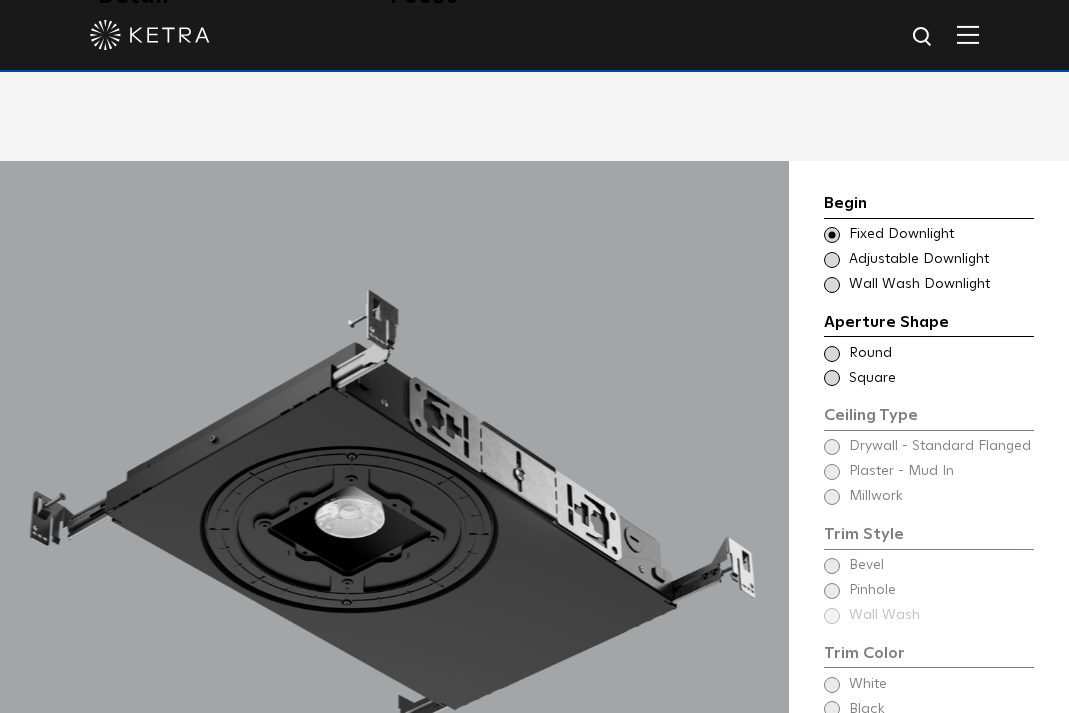 click at bounding box center (832, 260) 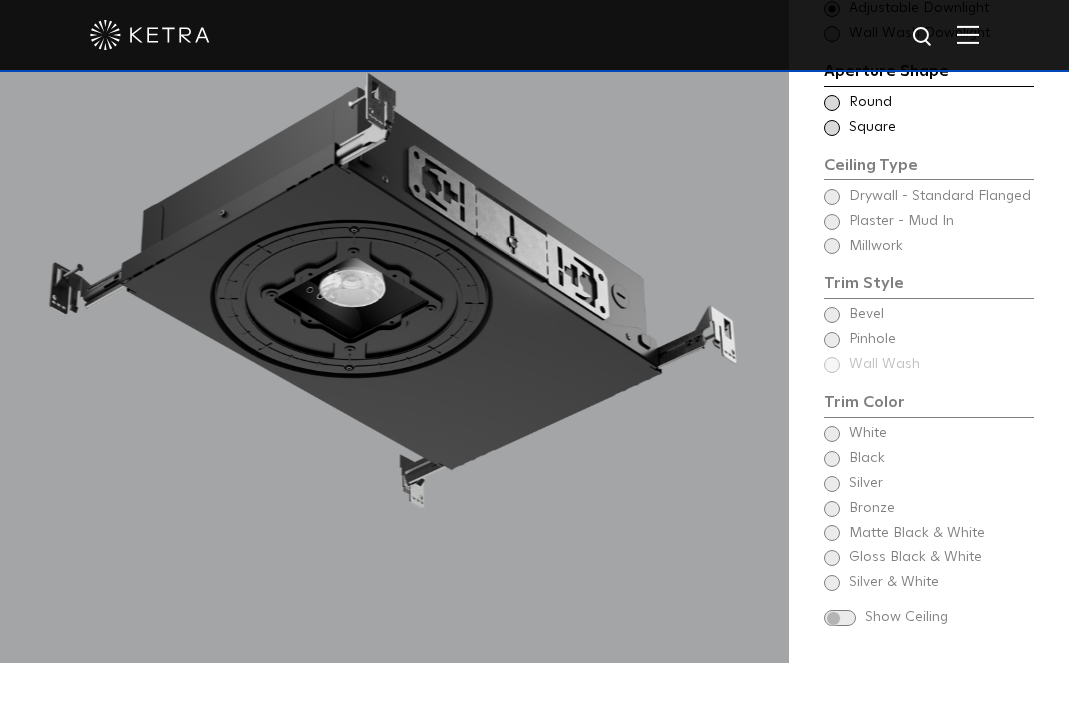 scroll, scrollTop: 1600, scrollLeft: 0, axis: vertical 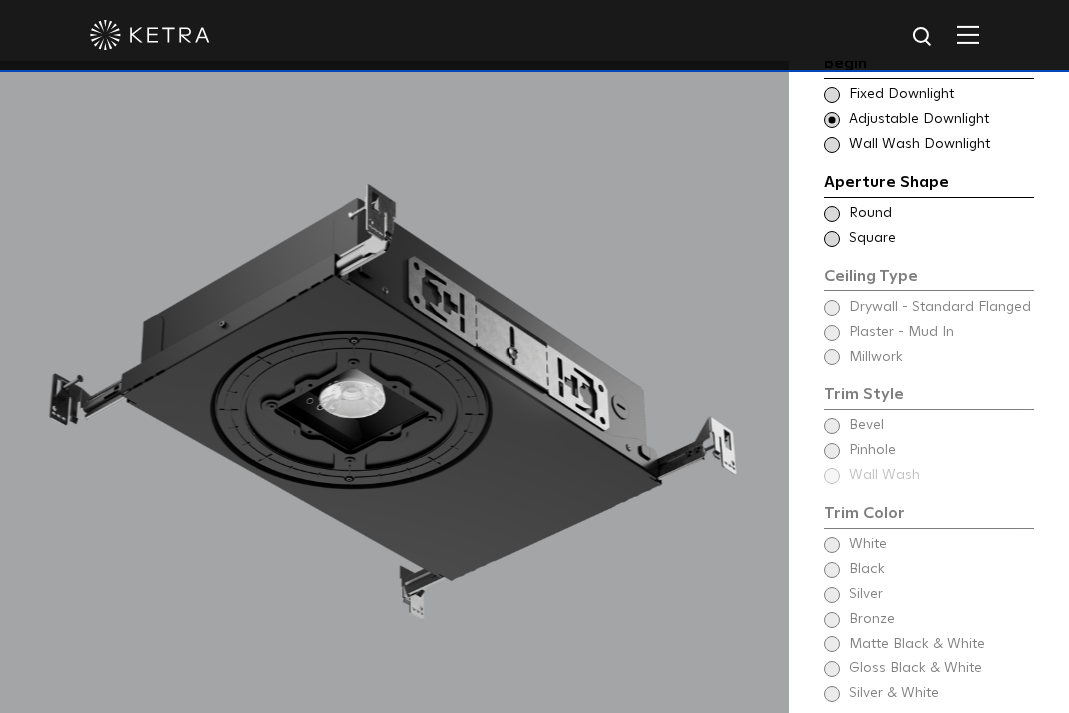 click at bounding box center (832, 214) 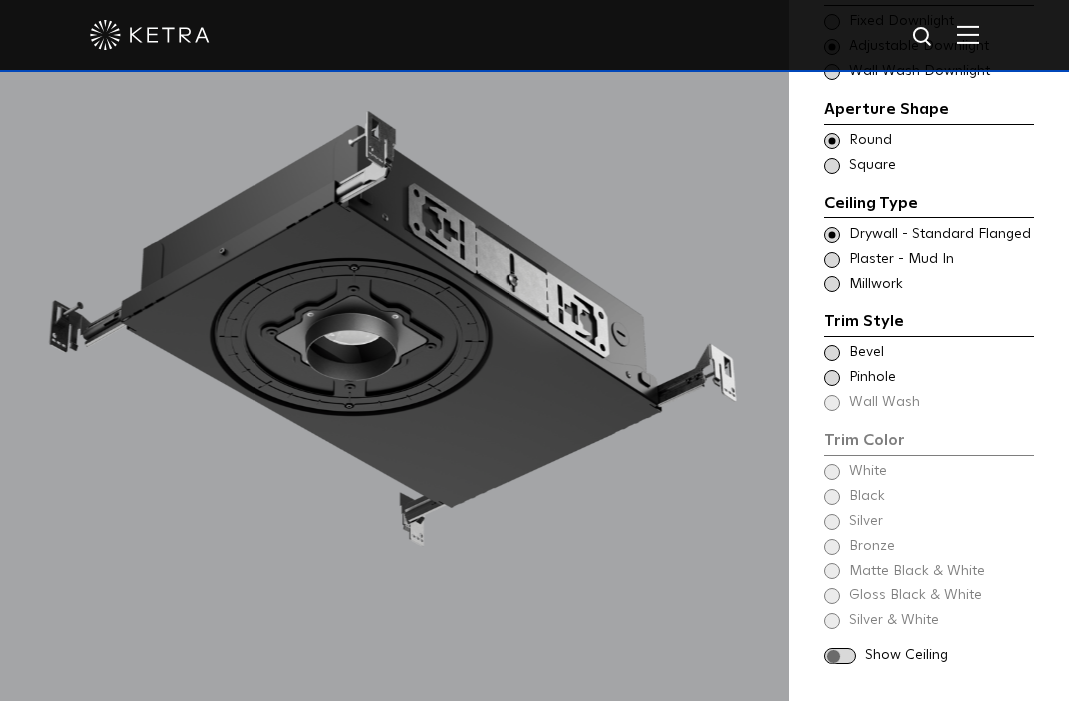 scroll, scrollTop: 1800, scrollLeft: 0, axis: vertical 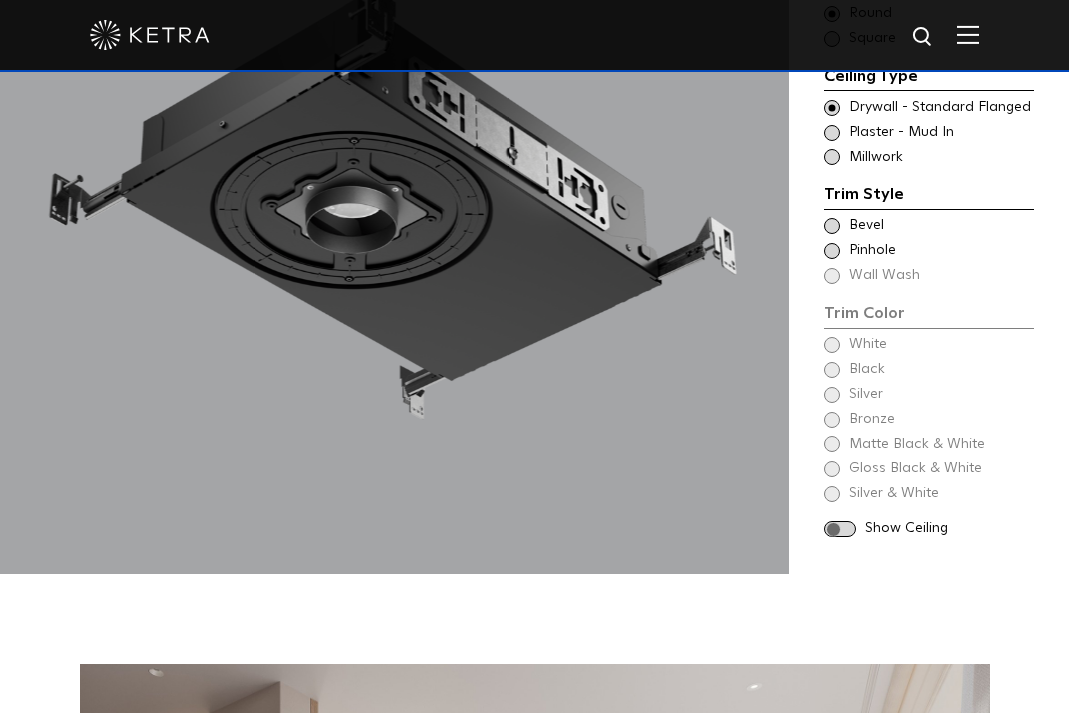 click at bounding box center [832, 226] 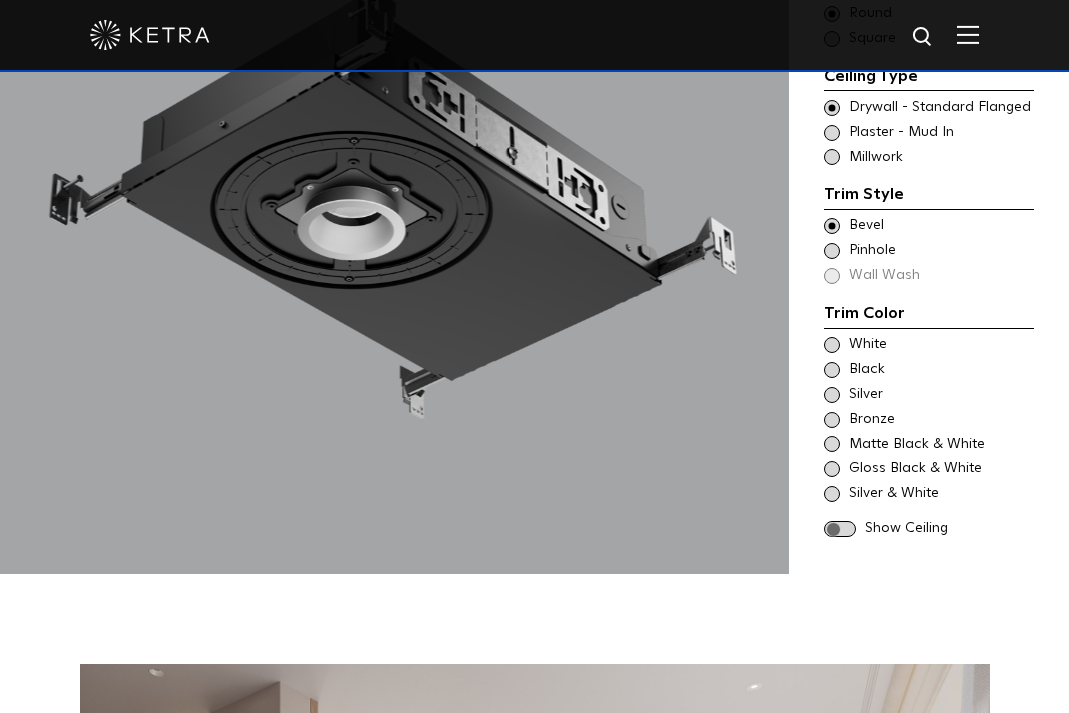 click at bounding box center (832, 226) 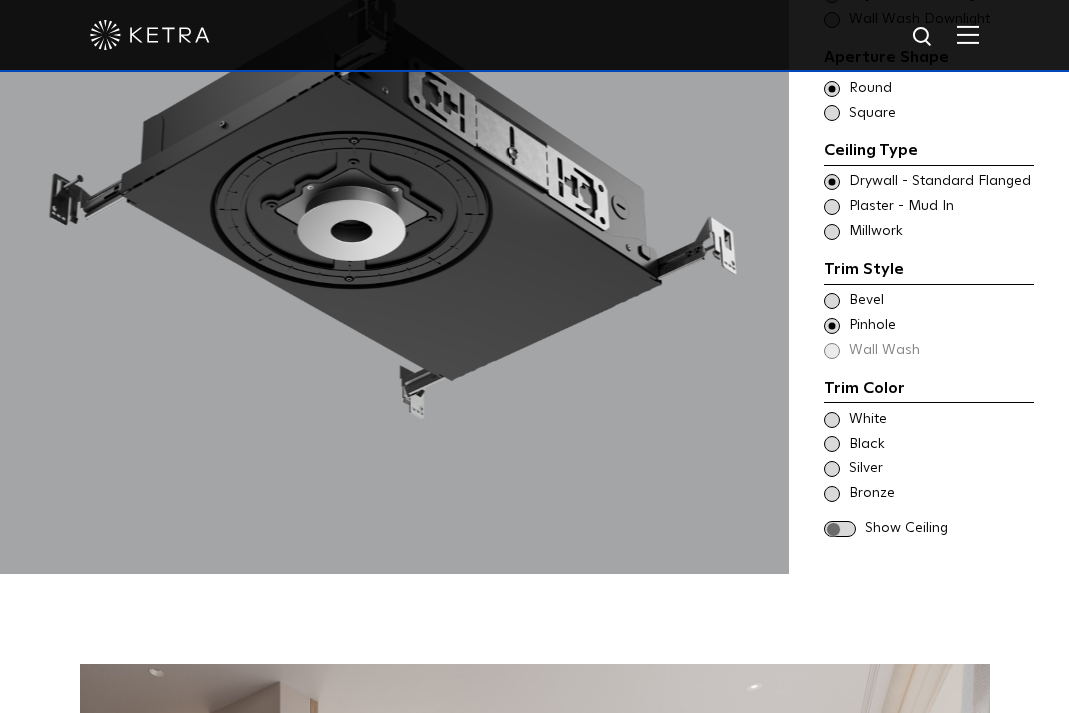 click at bounding box center (832, 301) 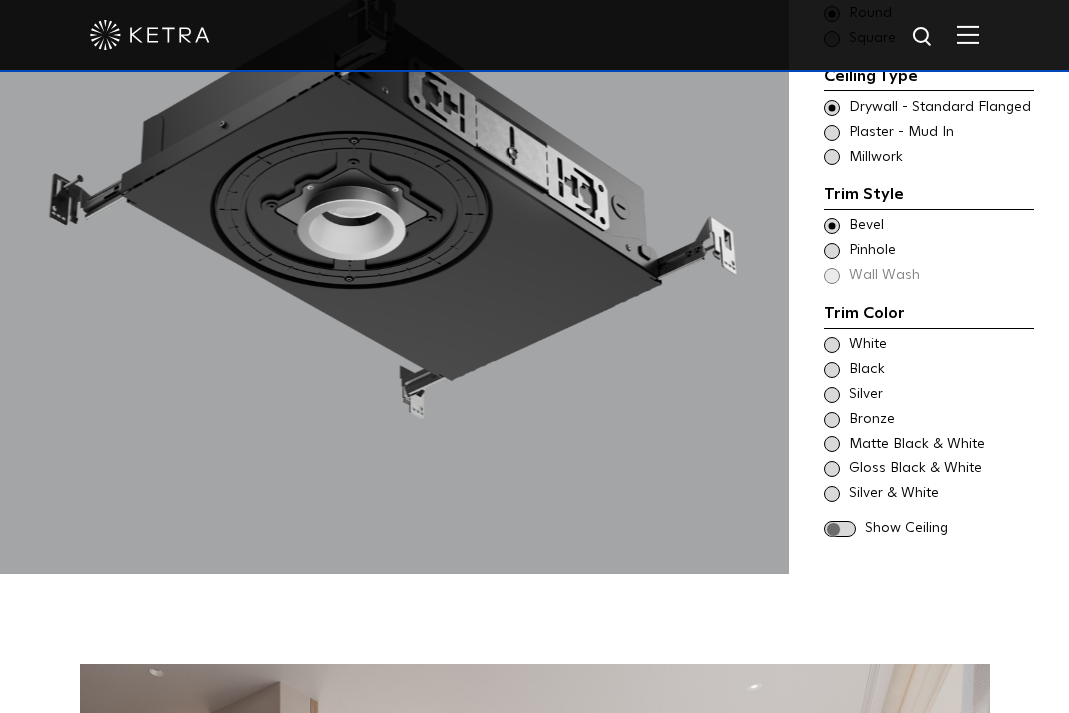click at bounding box center (832, 345) 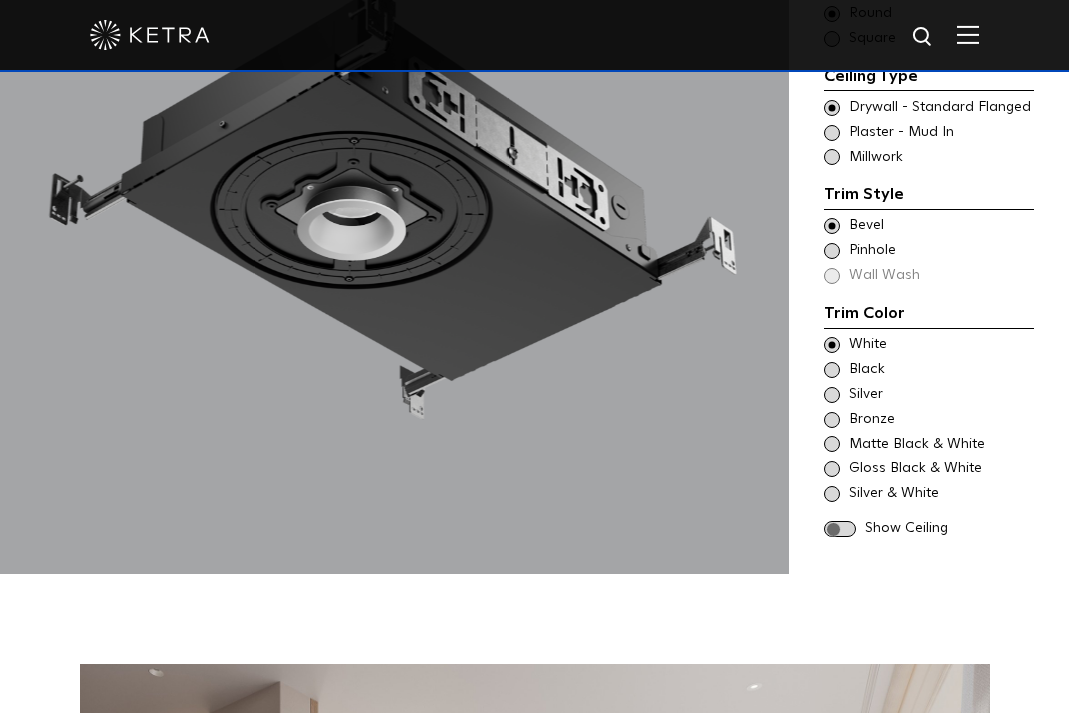 click at bounding box center (840, 529) 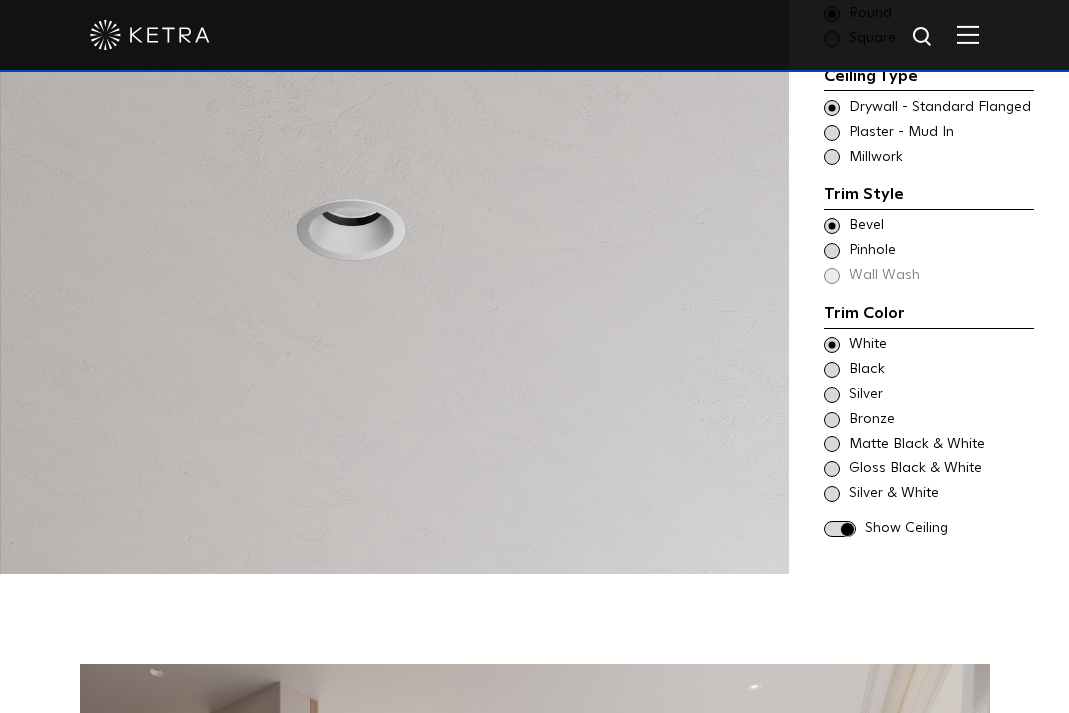 click at bounding box center [832, 494] 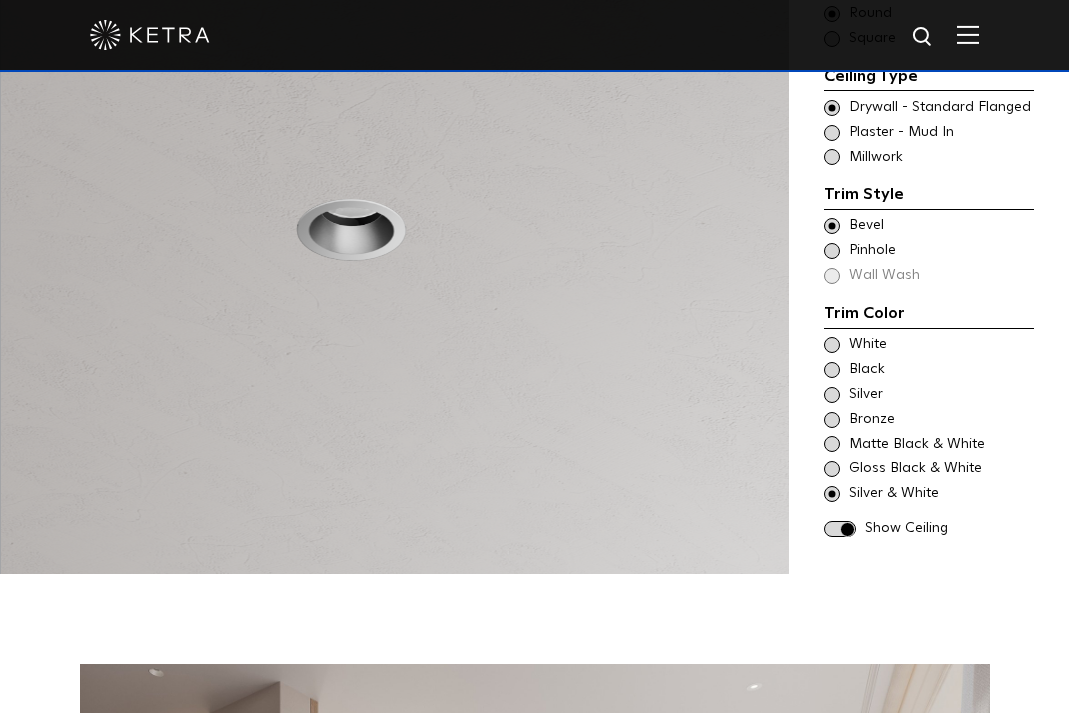 click at bounding box center [832, 469] 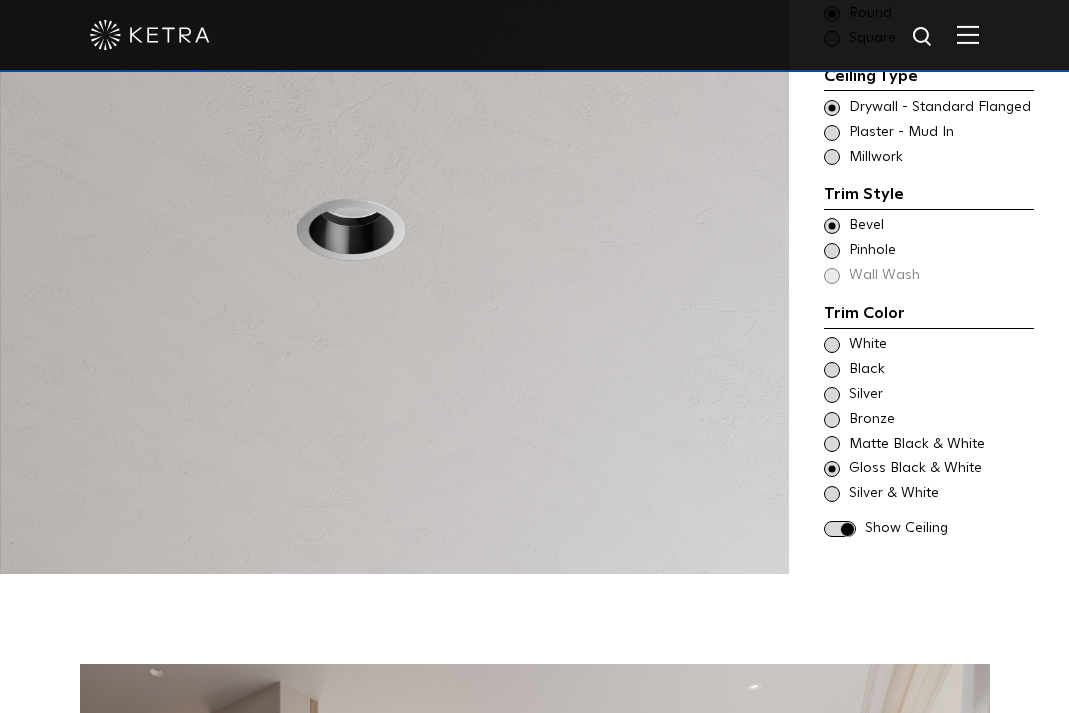 click at bounding box center [832, 444] 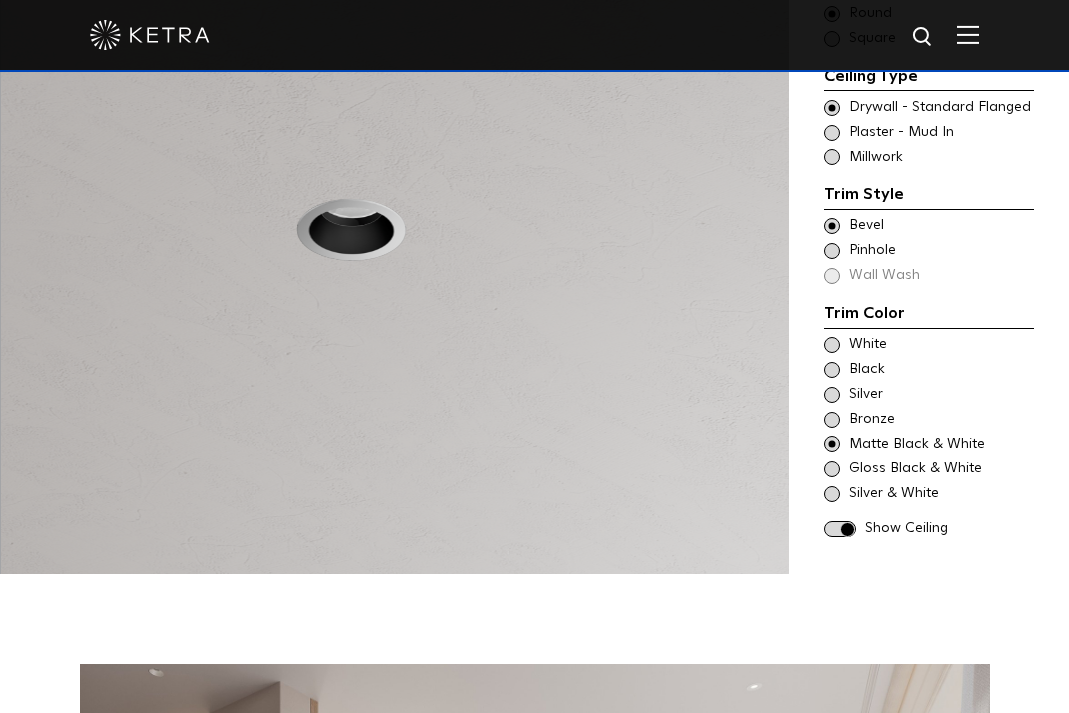 click at bounding box center (832, 420) 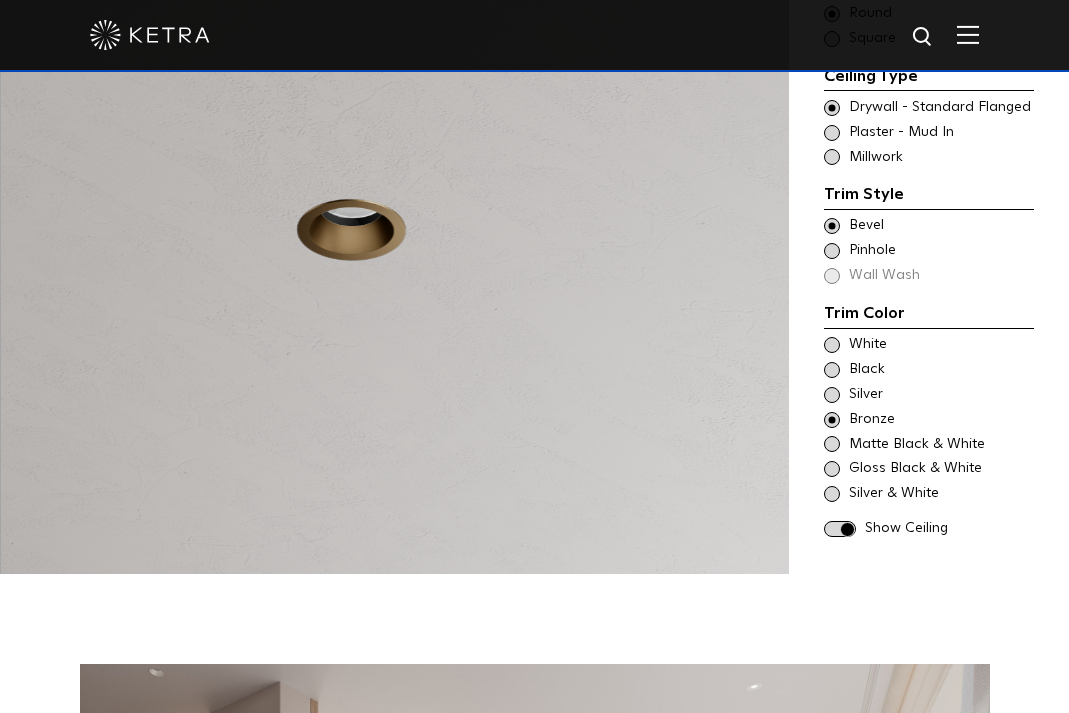 click at bounding box center (832, 395) 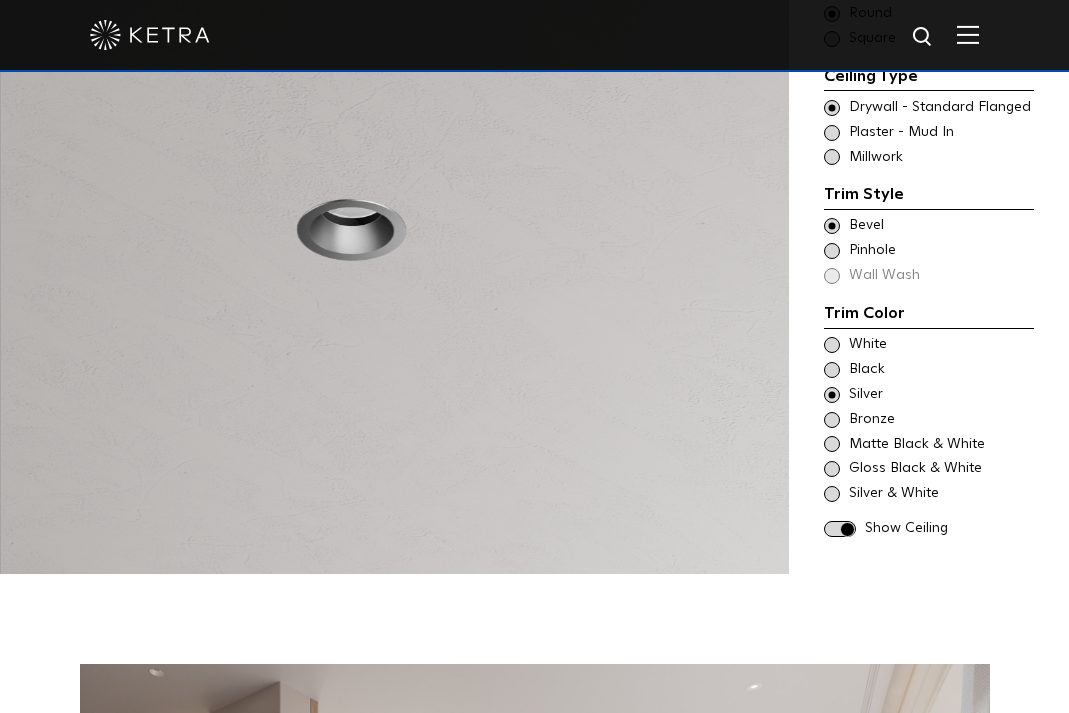 click at bounding box center [832, 370] 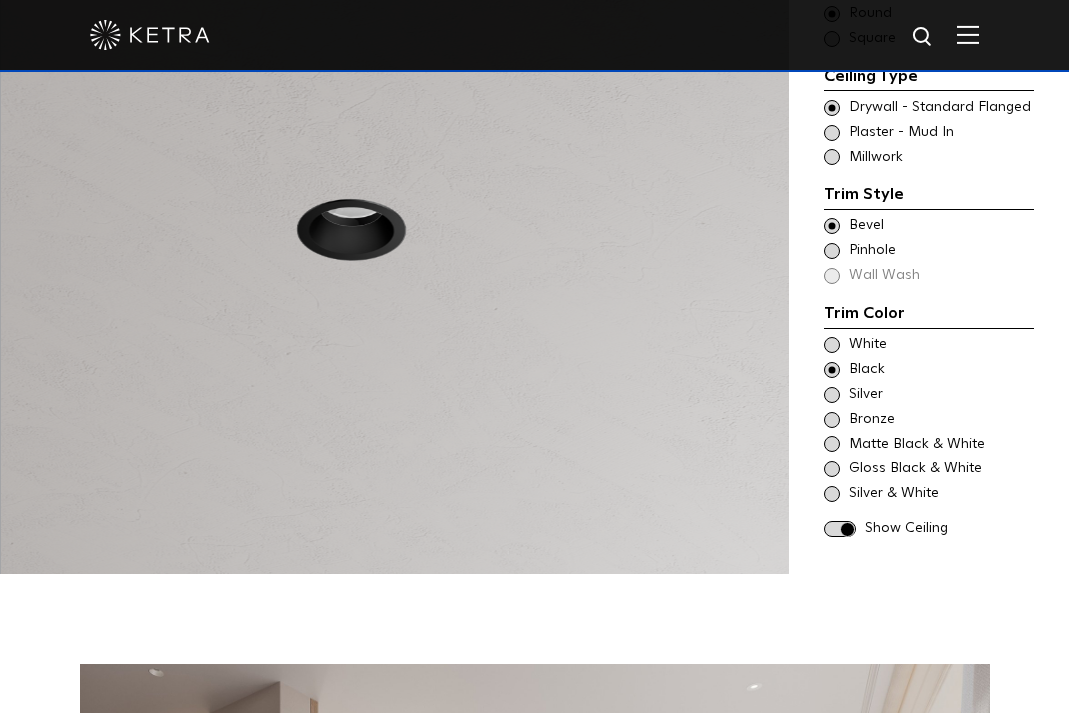 click at bounding box center (832, 345) 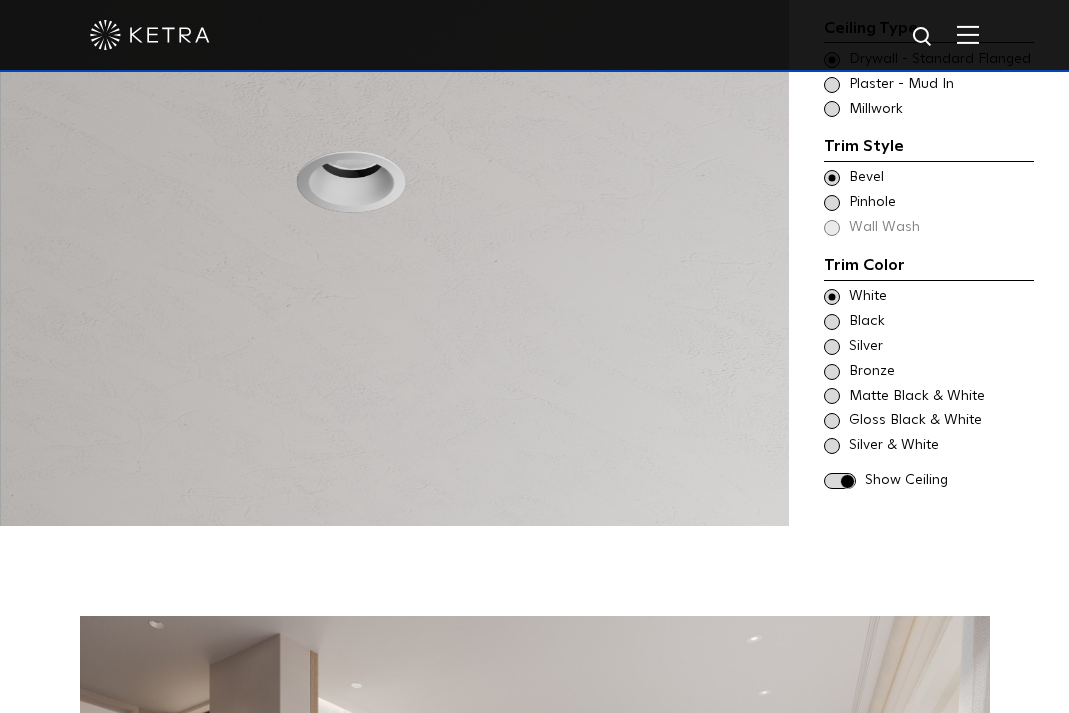 scroll, scrollTop: 1600, scrollLeft: 0, axis: vertical 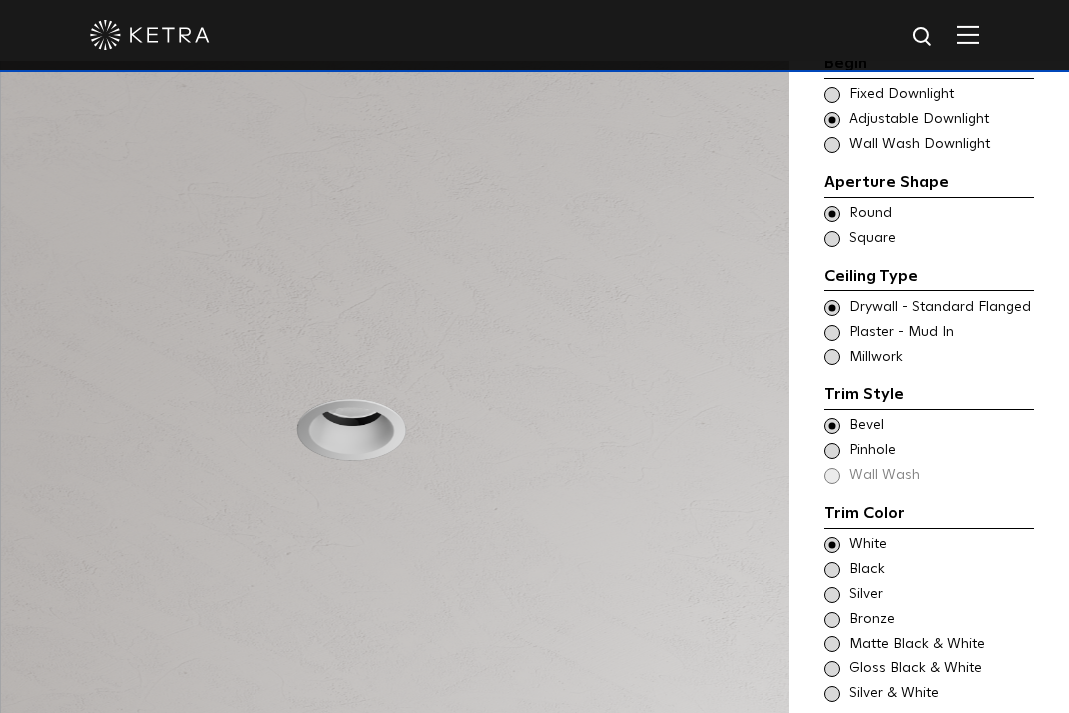 click at bounding box center (832, 239) 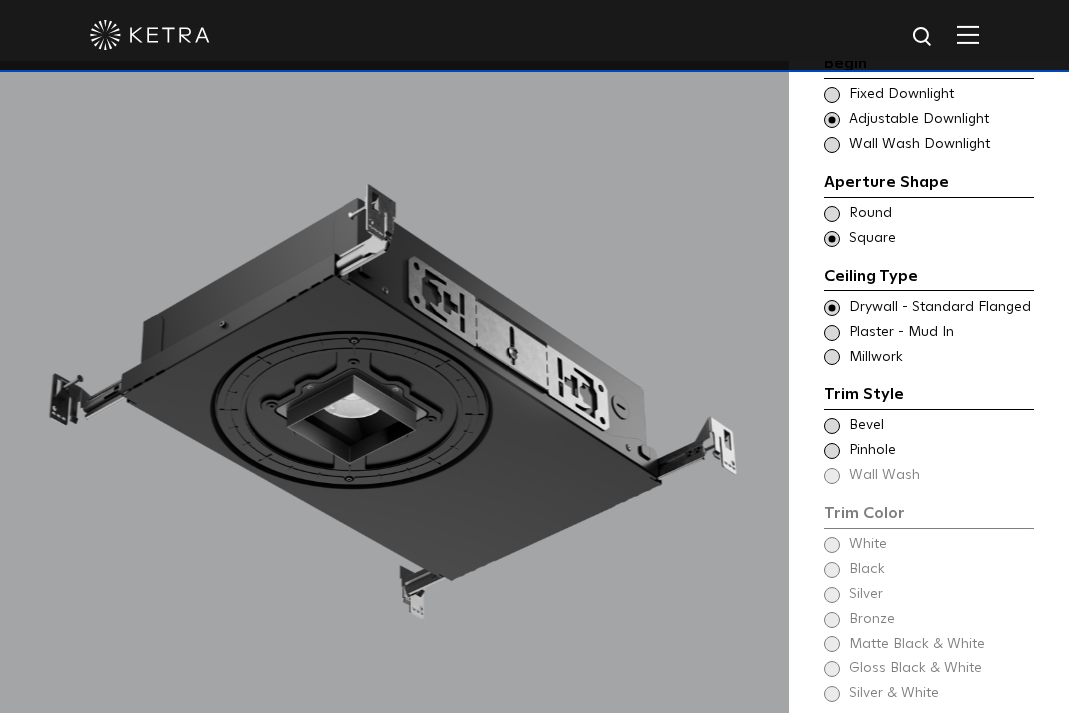 click at bounding box center [832, 426] 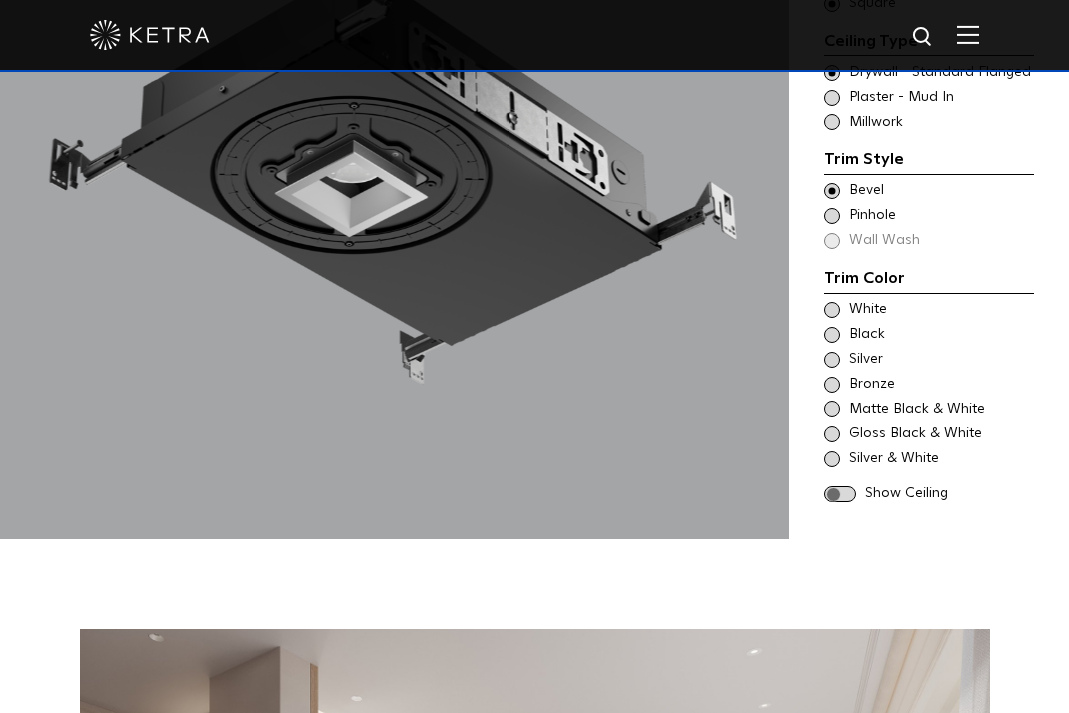 scroll, scrollTop: 1900, scrollLeft: 0, axis: vertical 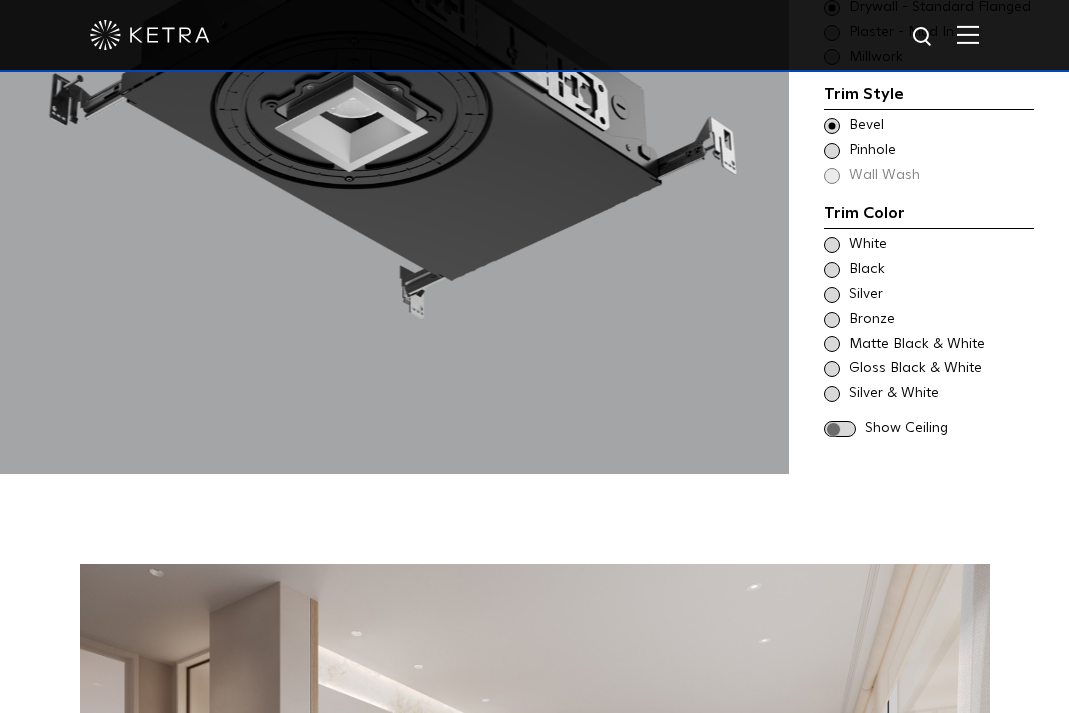 click at bounding box center [840, 429] 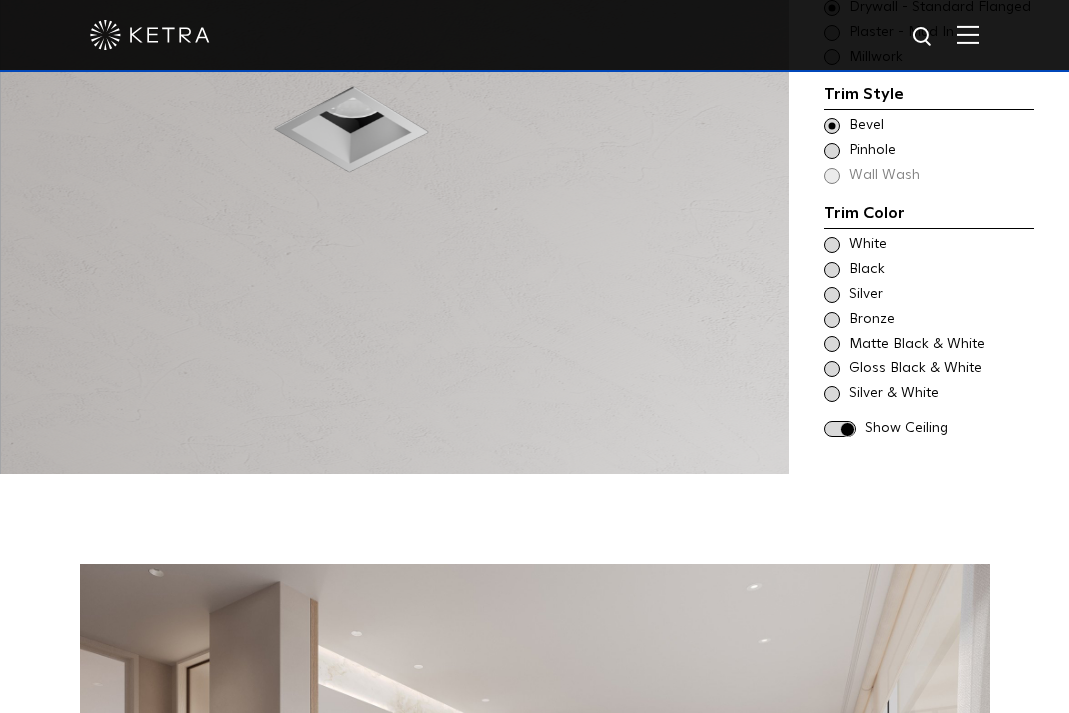 click at bounding box center (832, 245) 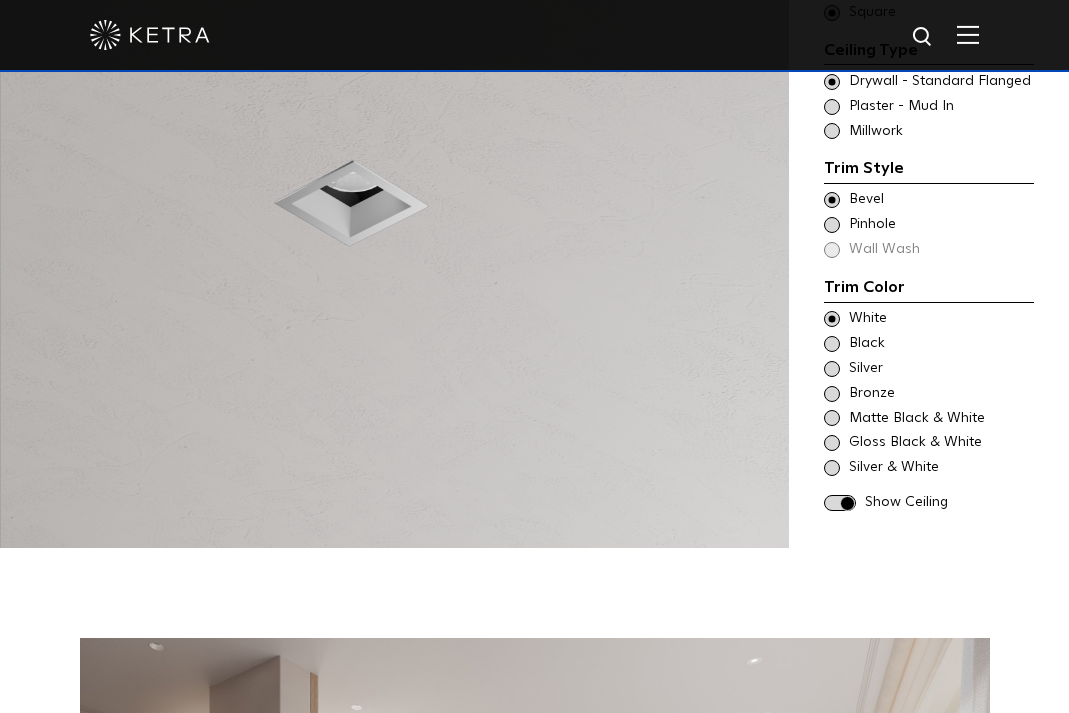 scroll, scrollTop: 1600, scrollLeft: 0, axis: vertical 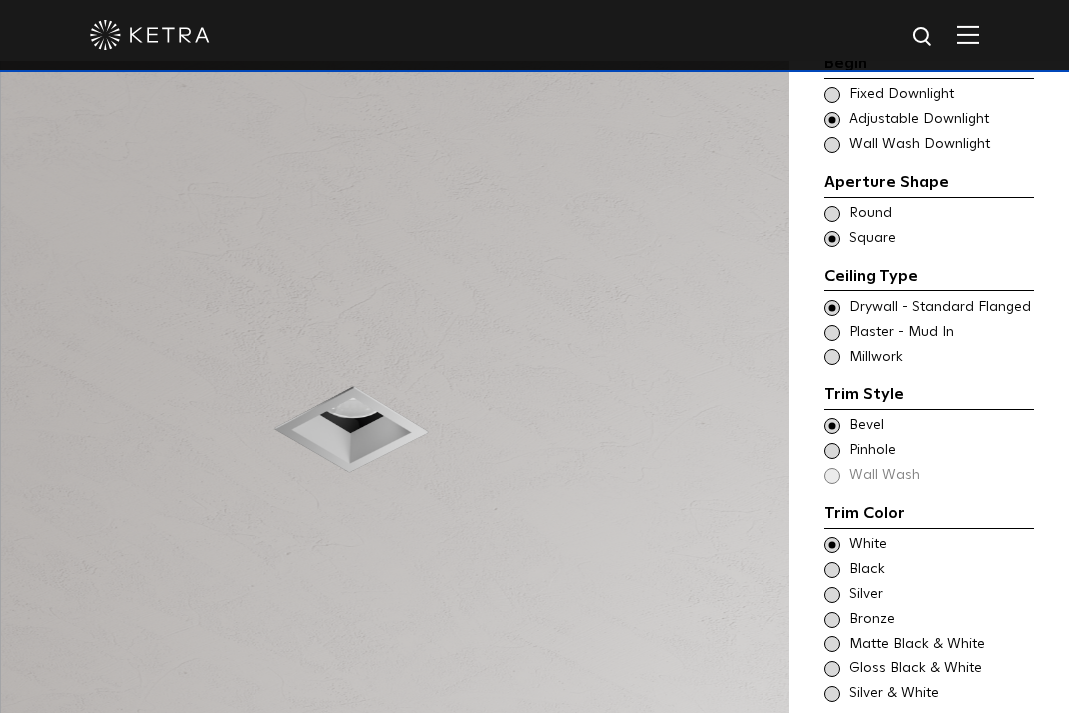 click at bounding box center [832, 214] 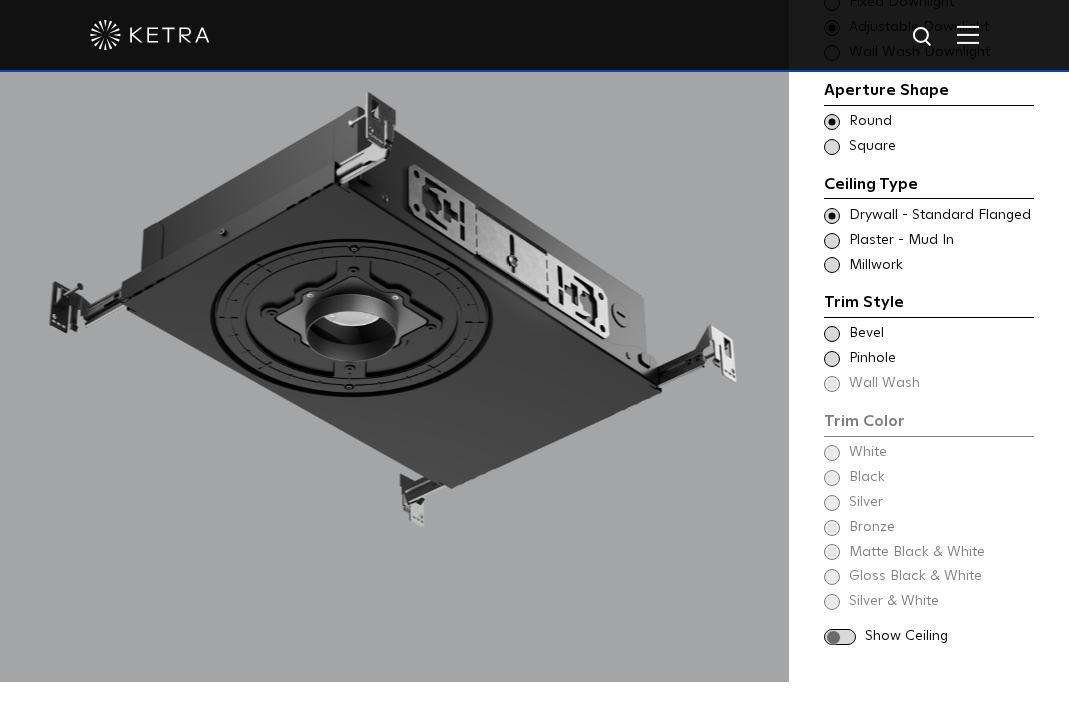 scroll, scrollTop: 1700, scrollLeft: 0, axis: vertical 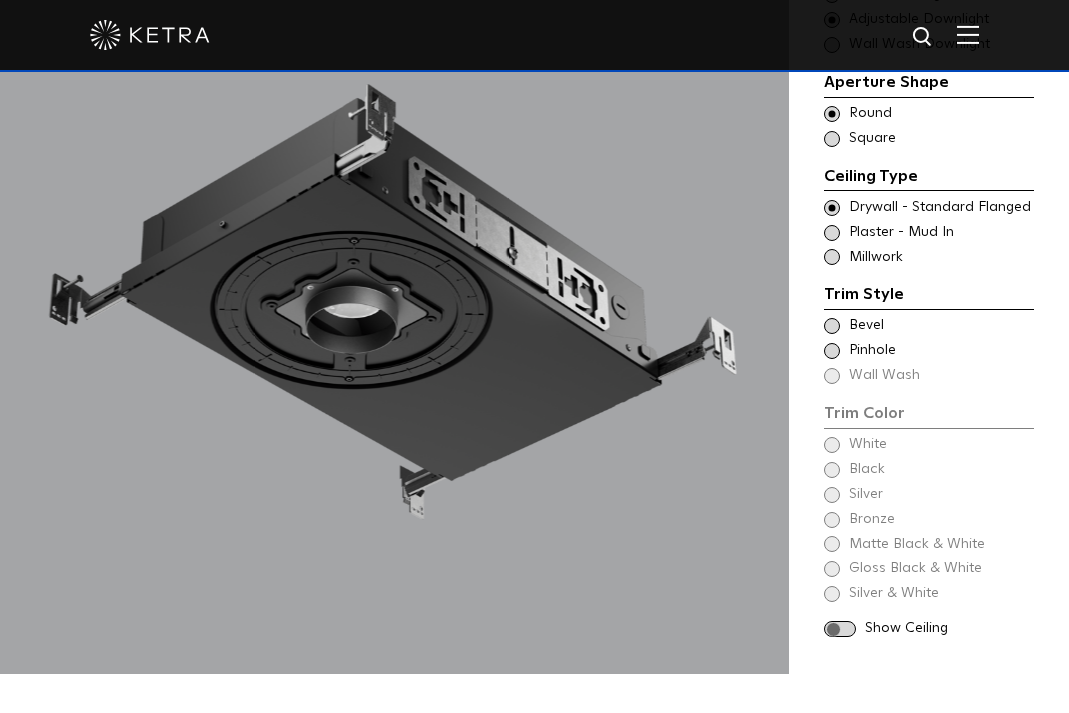click at bounding box center [832, 233] 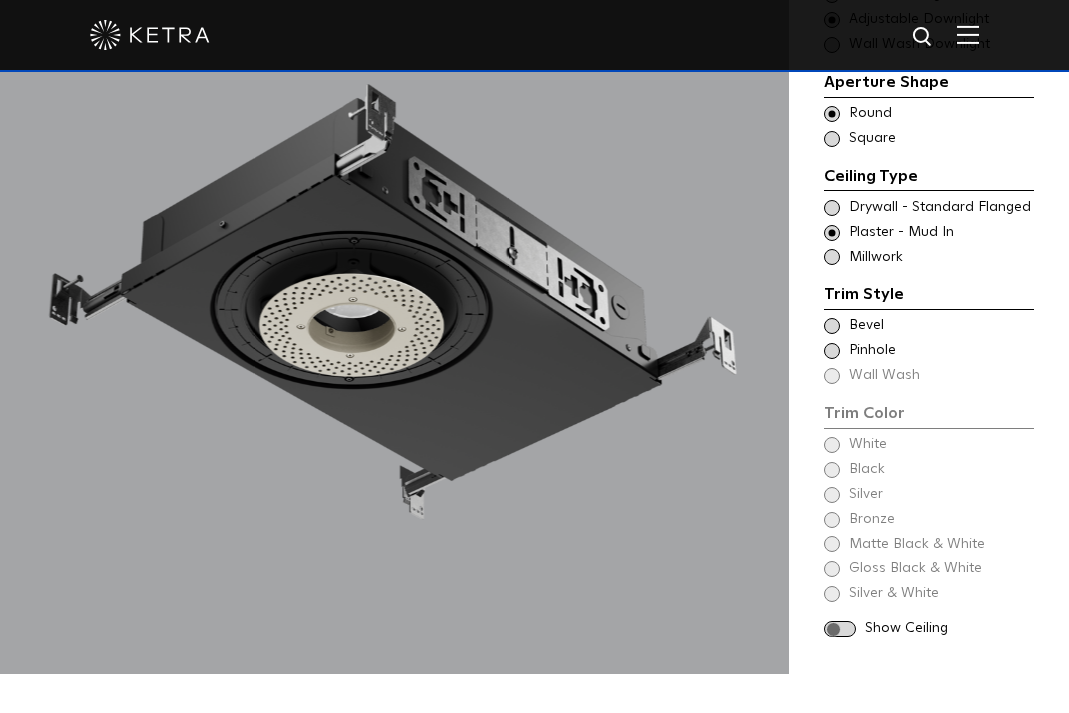 click at bounding box center (832, 208) 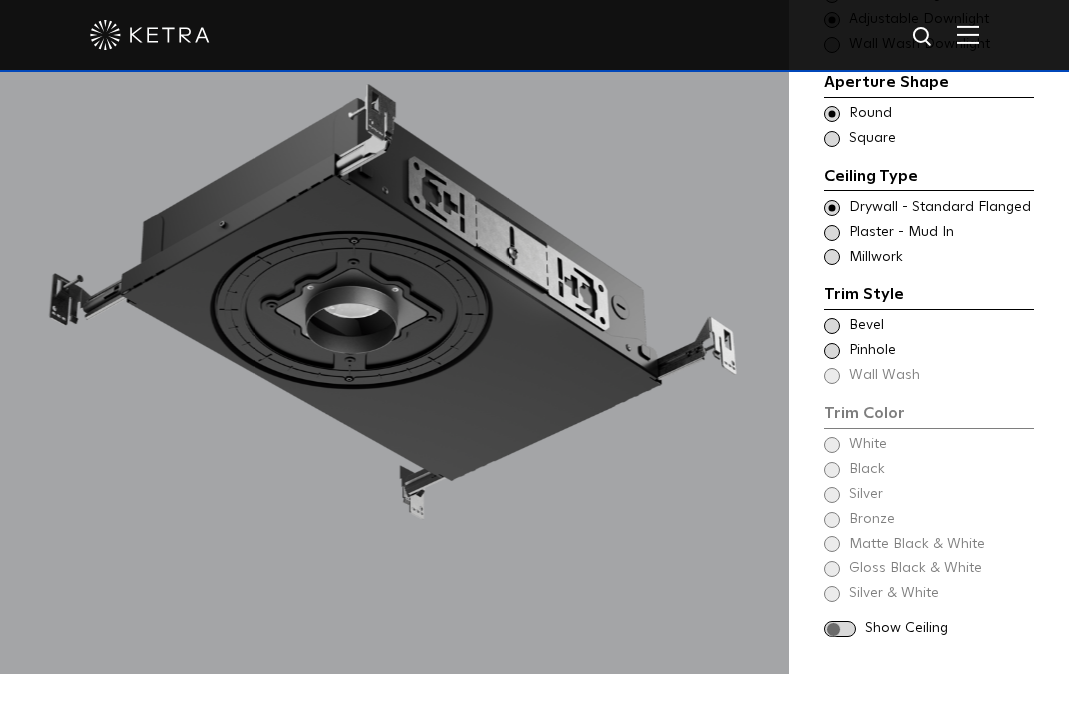 click at bounding box center (832, 233) 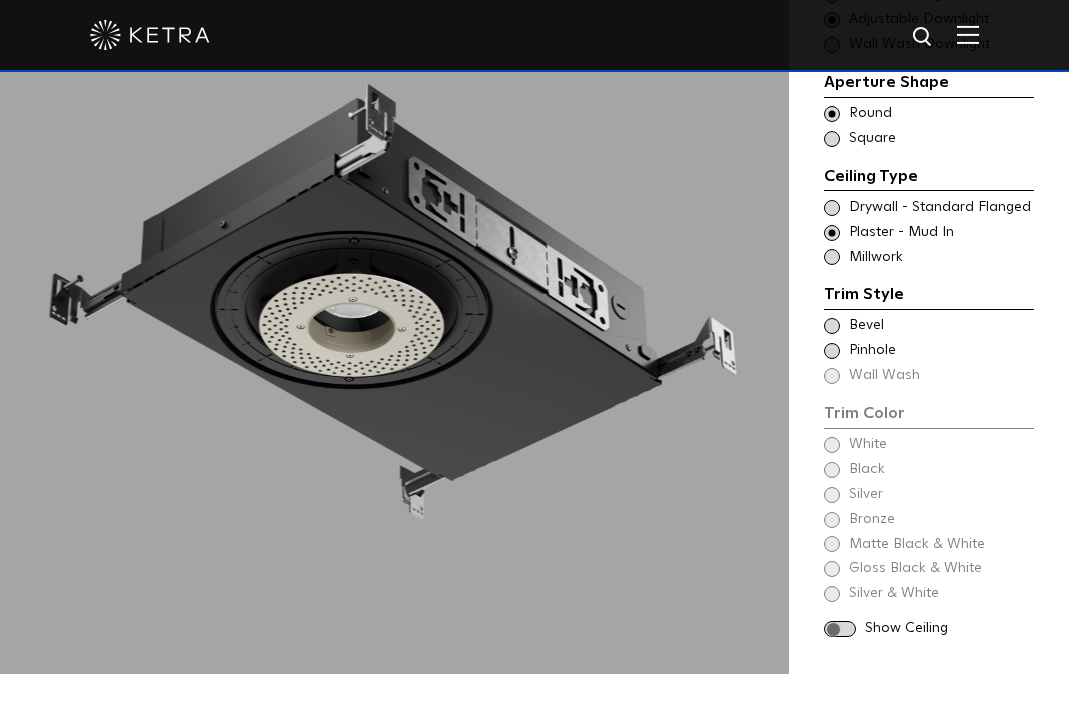 click at bounding box center (832, 326) 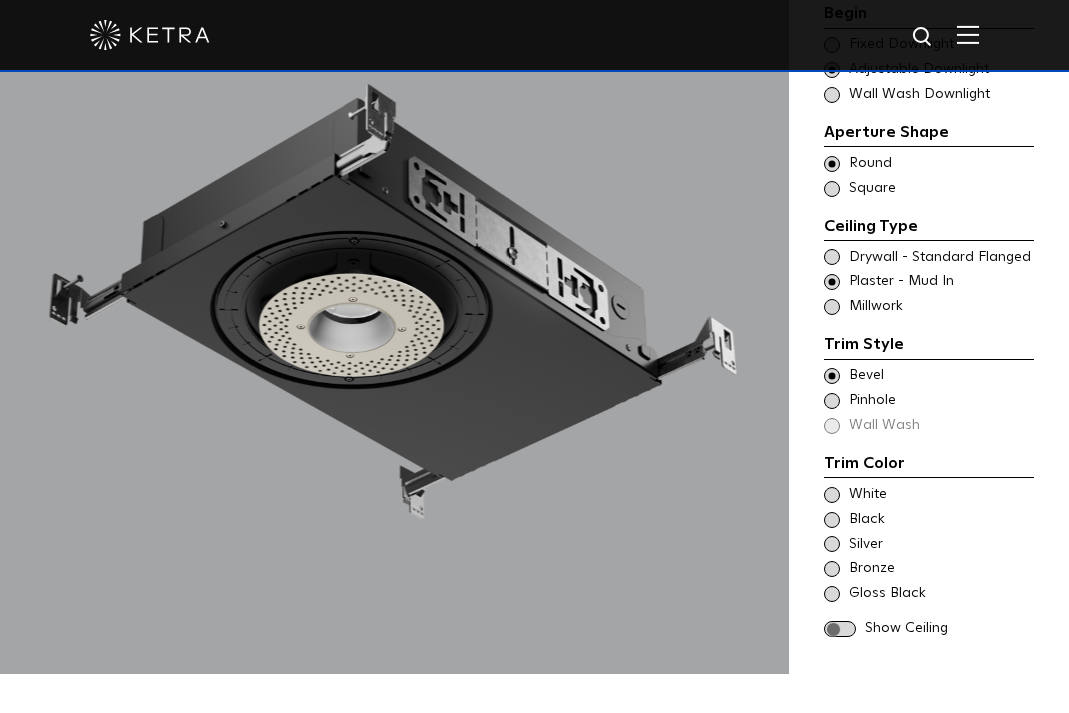 click at bounding box center [832, 495] 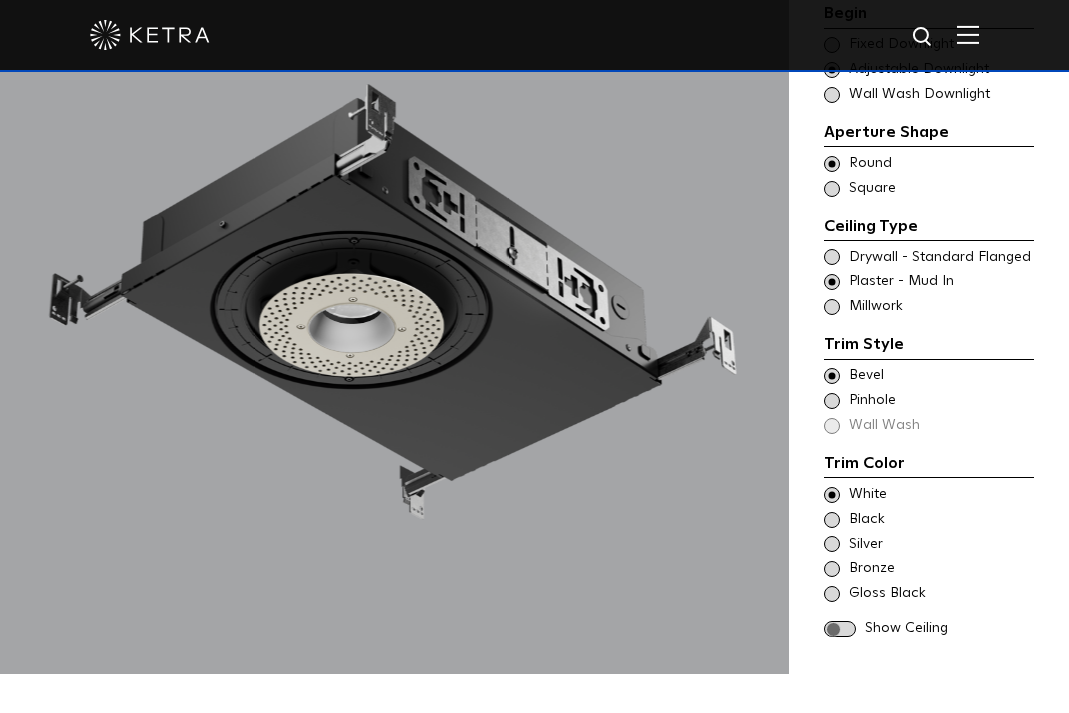 click at bounding box center [840, 629] 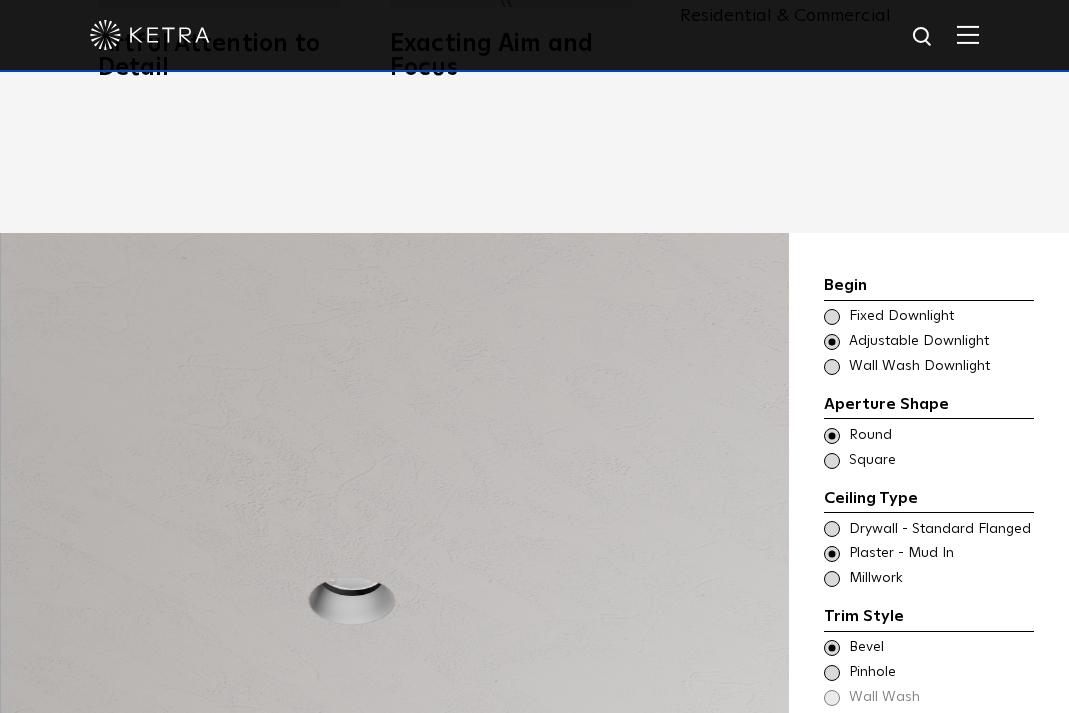 scroll, scrollTop: 1400, scrollLeft: 0, axis: vertical 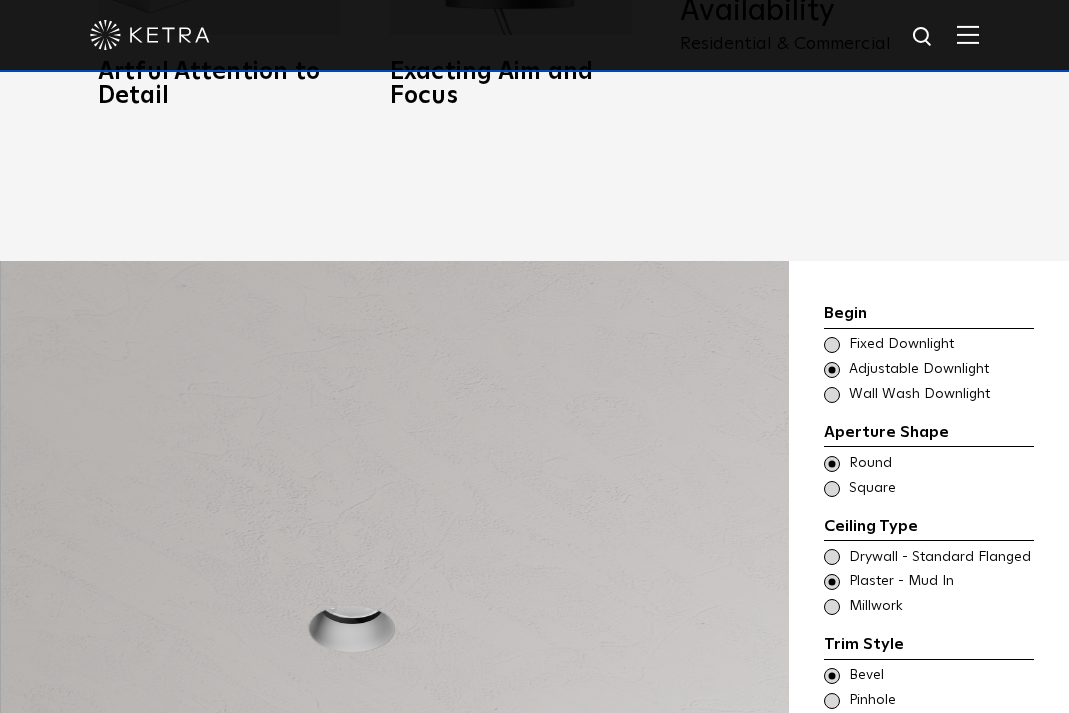 click at bounding box center [832, 345] 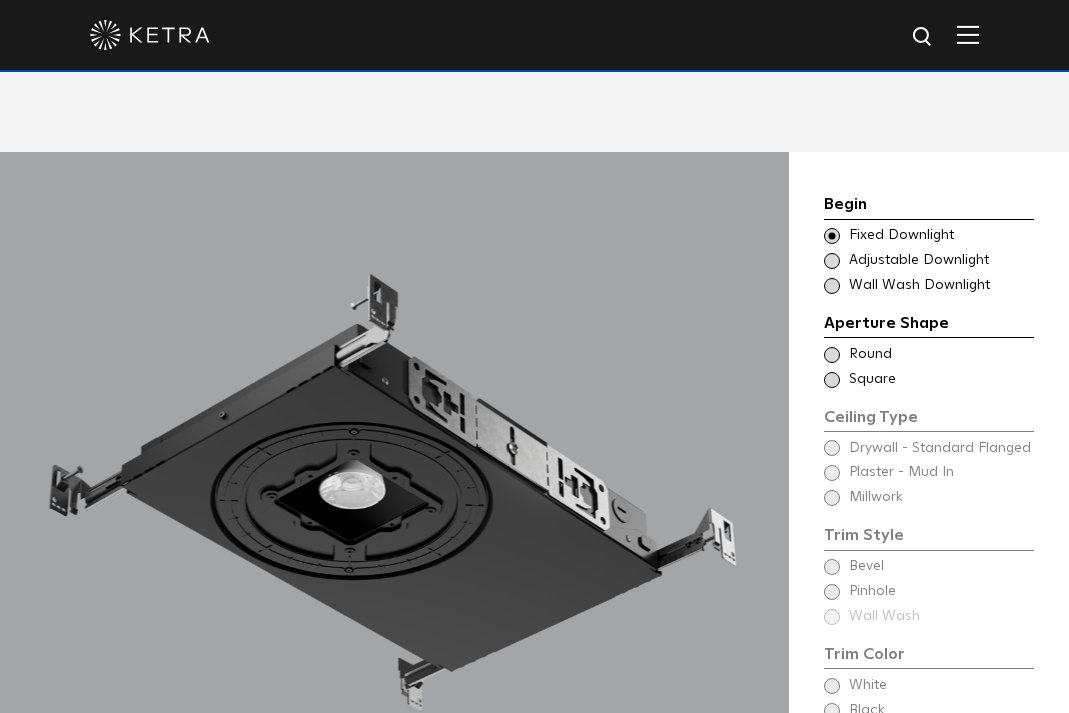 scroll, scrollTop: 1500, scrollLeft: 0, axis: vertical 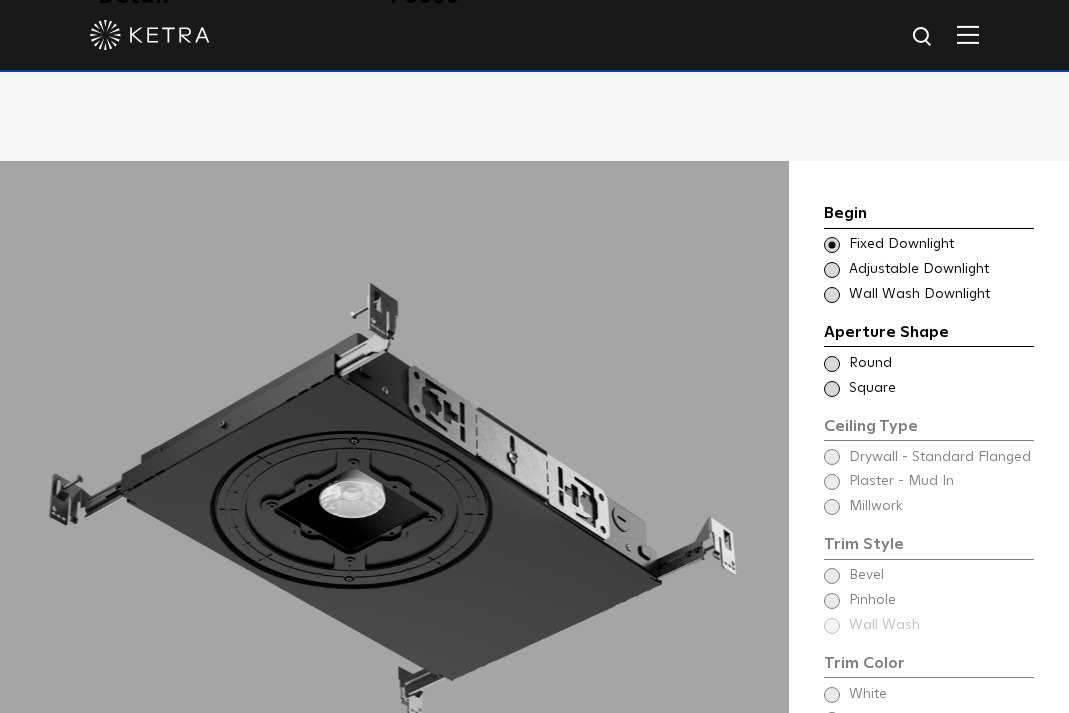 click at bounding box center [832, 364] 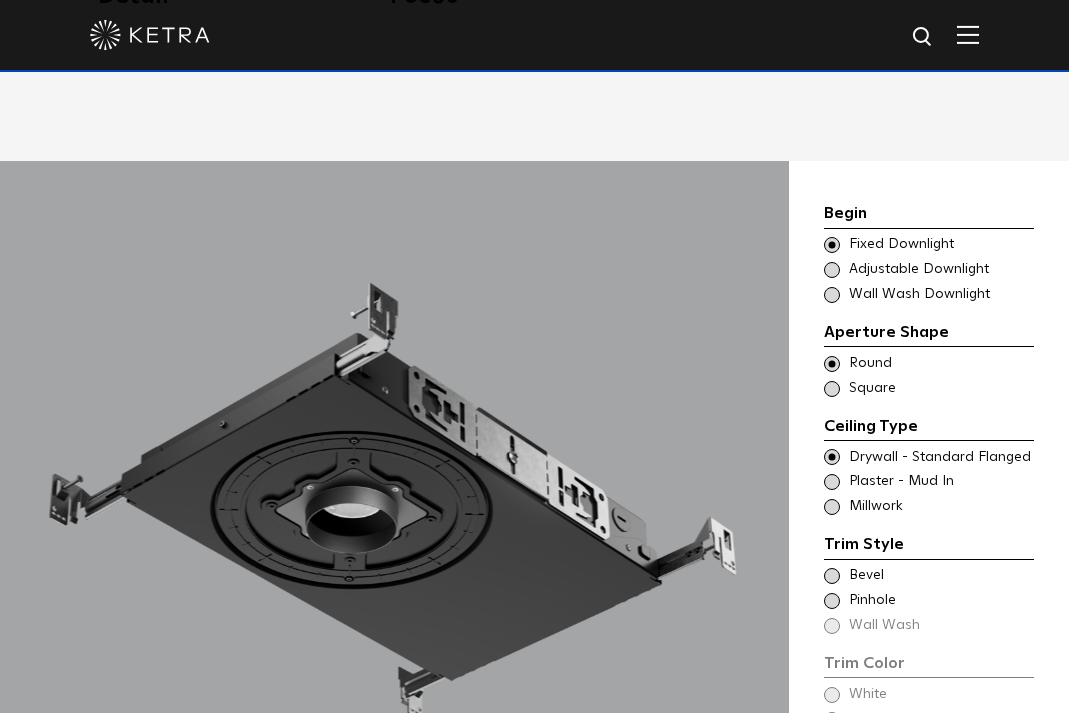 click at bounding box center (832, 482) 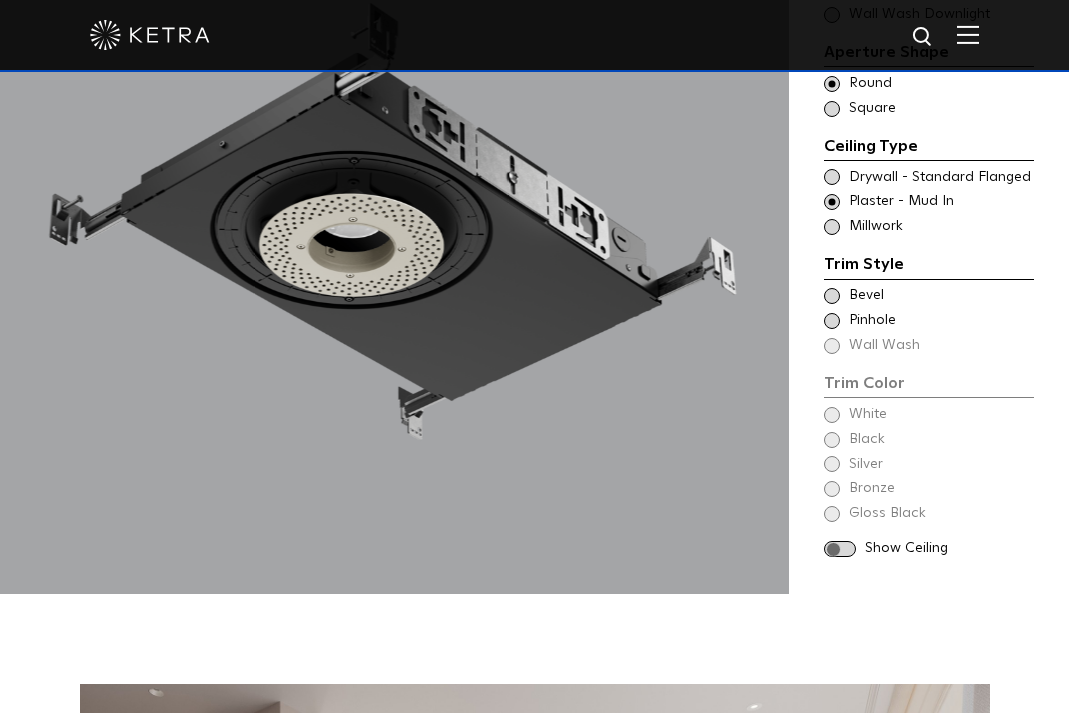 scroll, scrollTop: 1800, scrollLeft: 0, axis: vertical 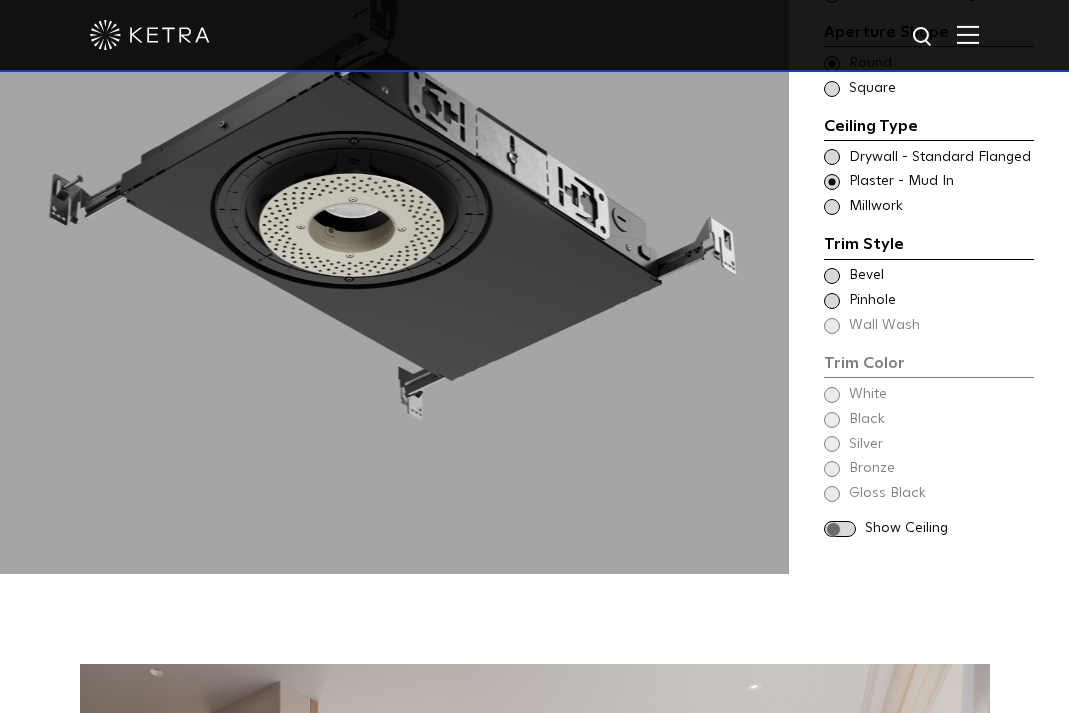 click at bounding box center (832, 276) 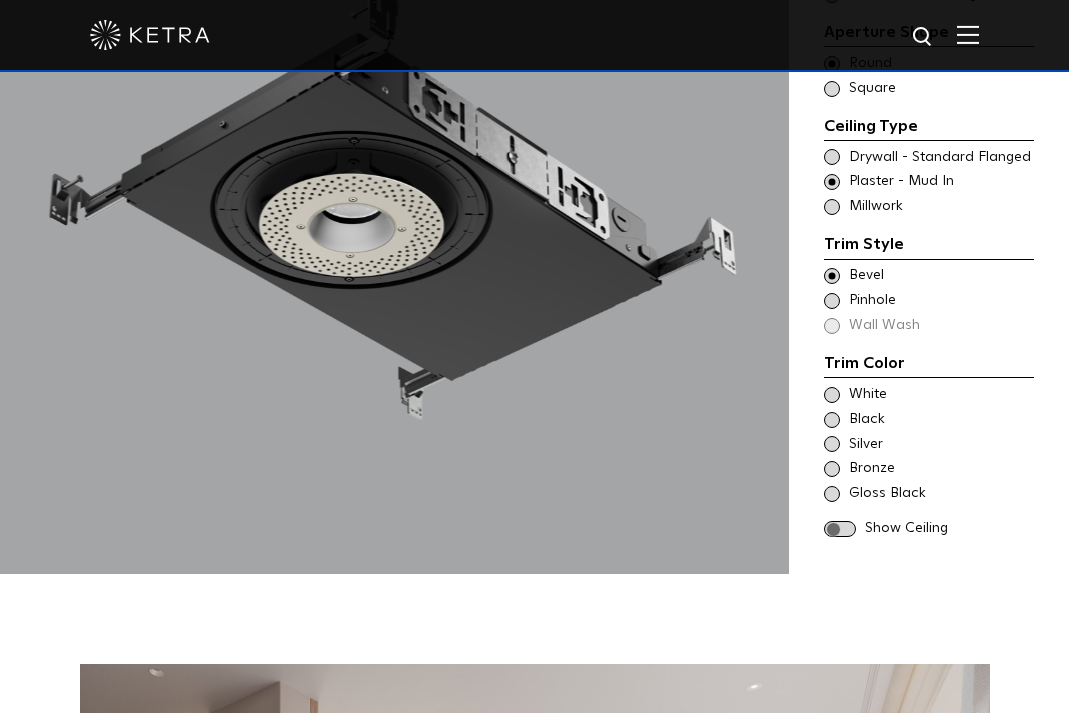 click at bounding box center [832, 395] 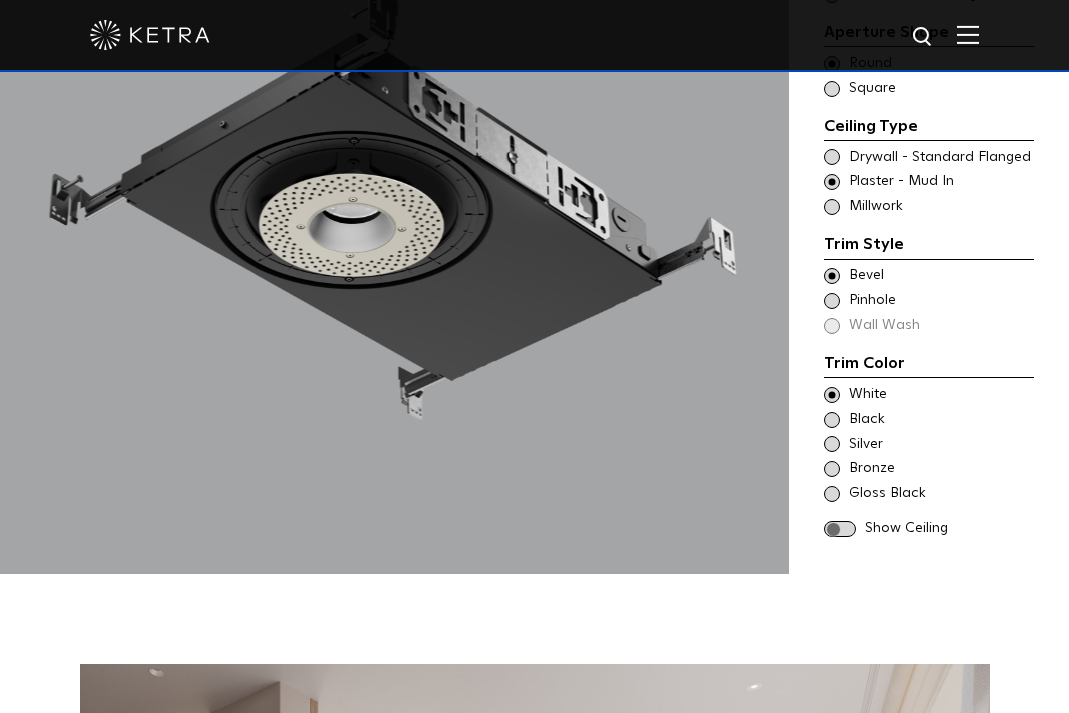 click at bounding box center (840, 529) 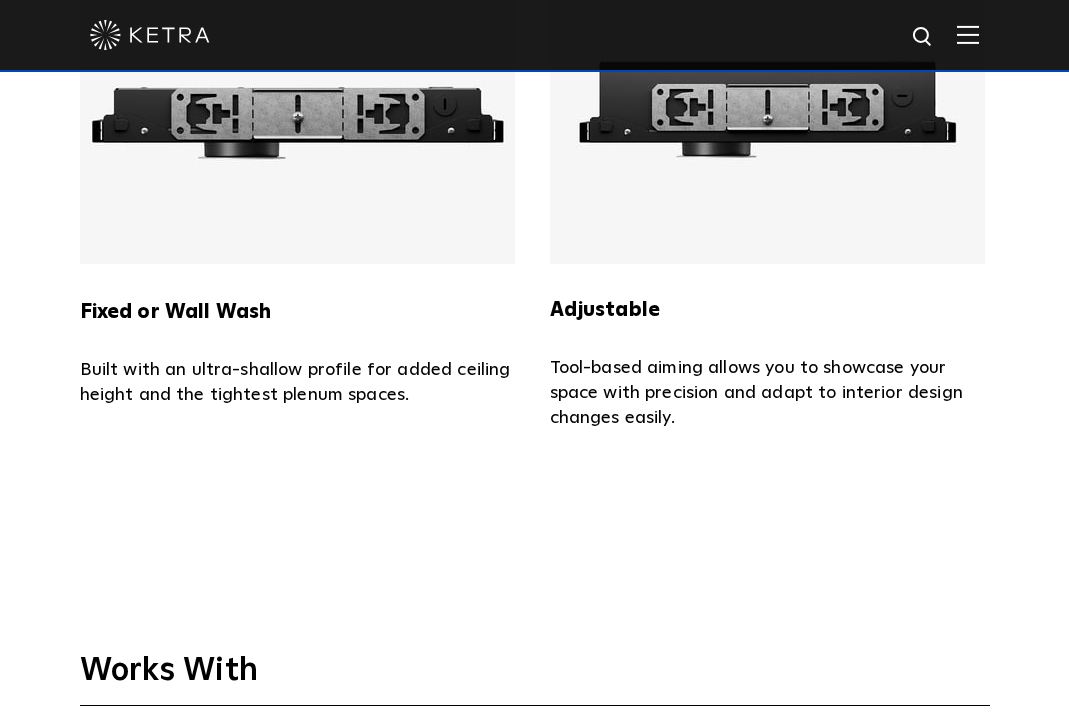 scroll, scrollTop: 4000, scrollLeft: 0, axis: vertical 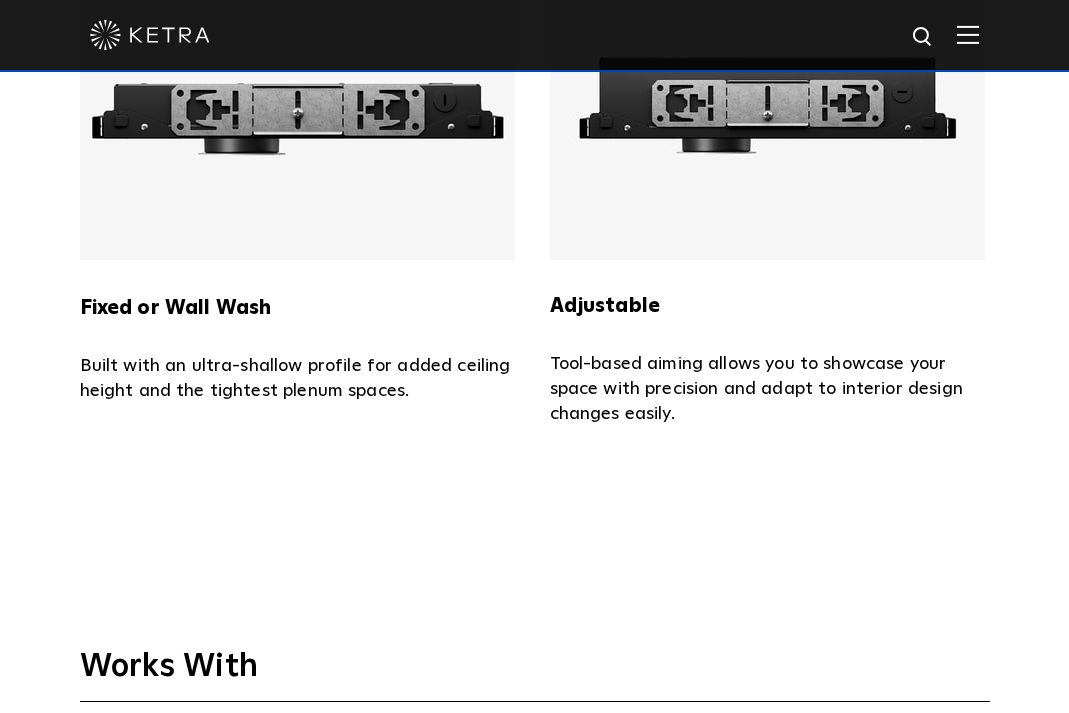 click at bounding box center [297, 110] 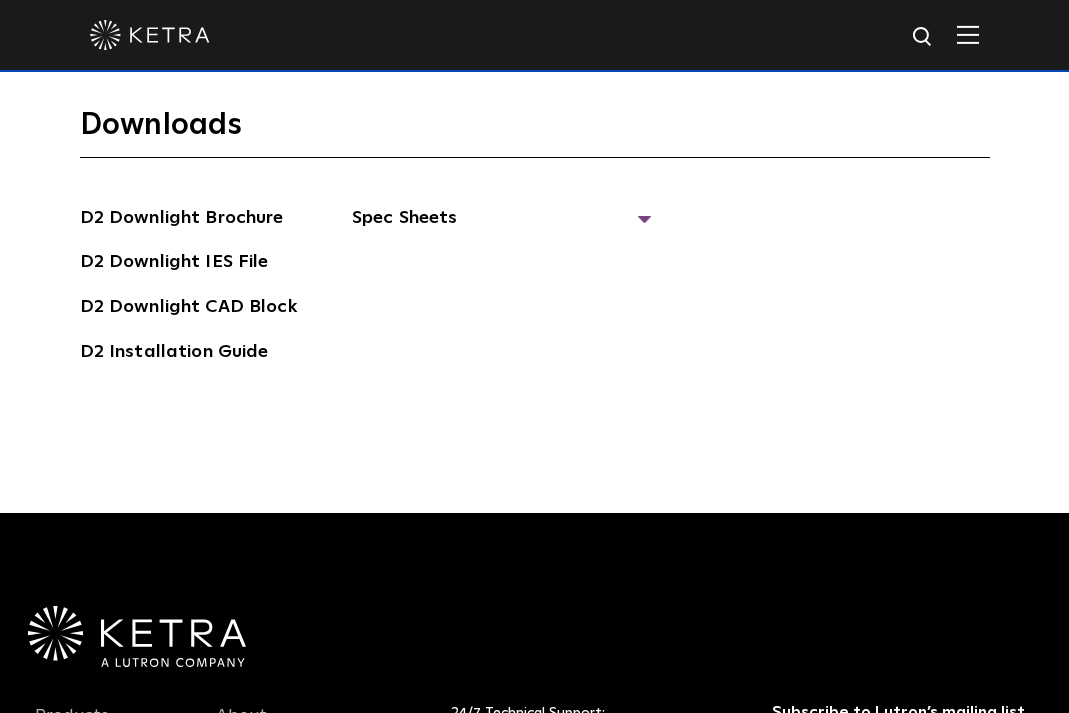 scroll, scrollTop: 5100, scrollLeft: 0, axis: vertical 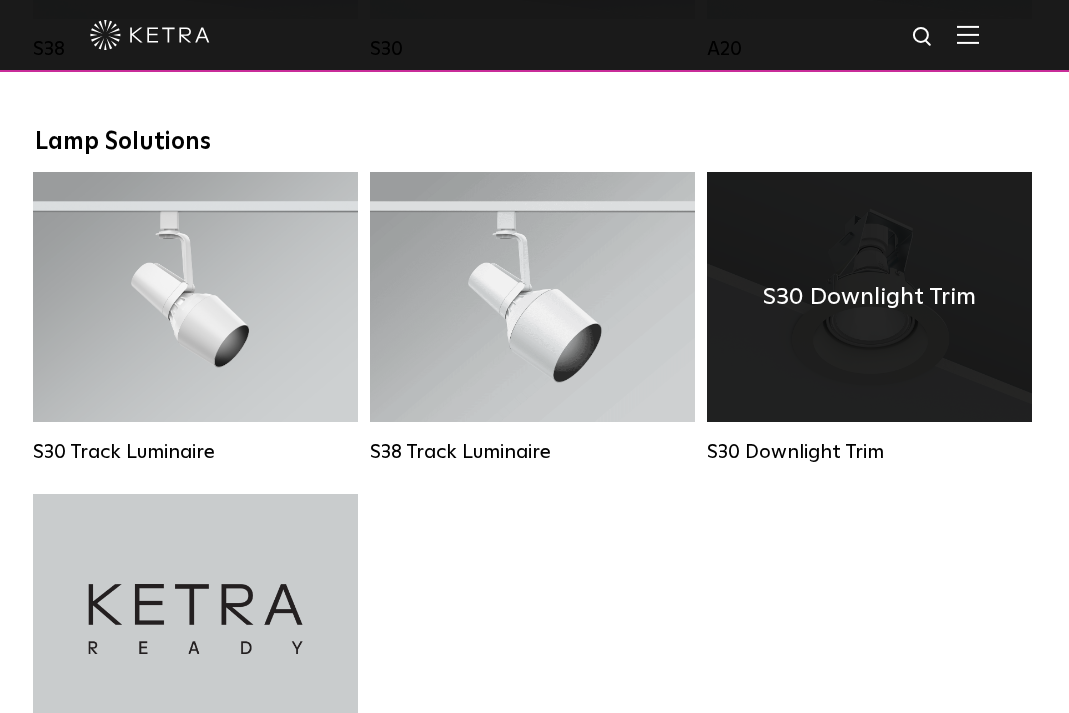 click on "S30 Downlight Trim" at bounding box center [869, 297] 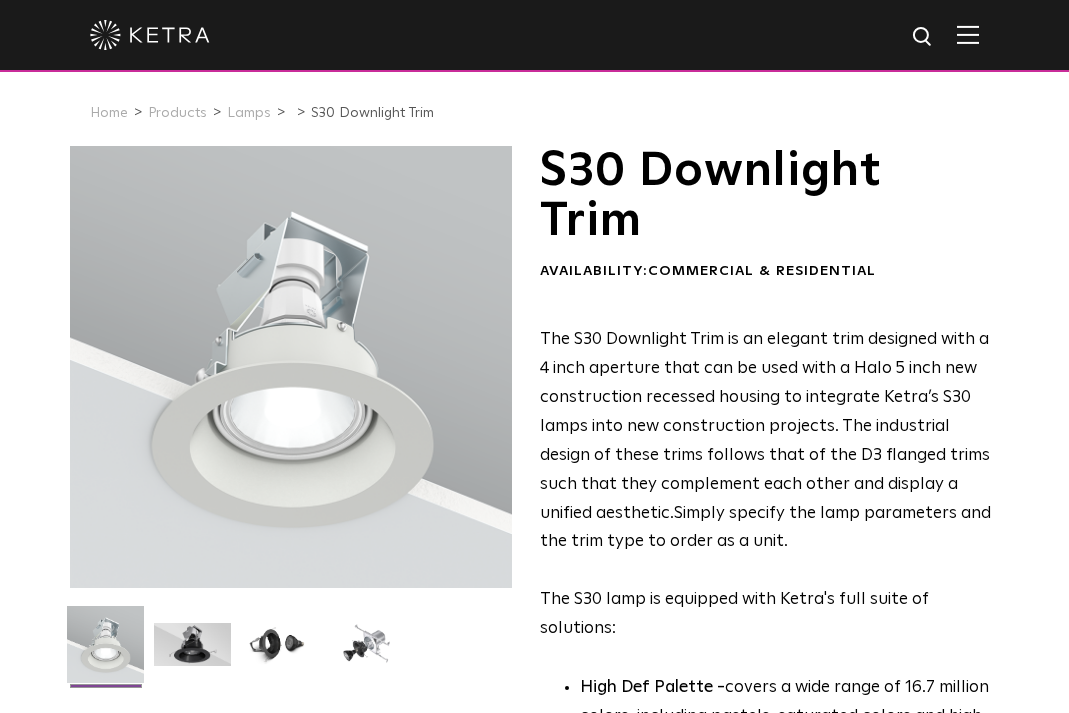 scroll, scrollTop: 0, scrollLeft: 0, axis: both 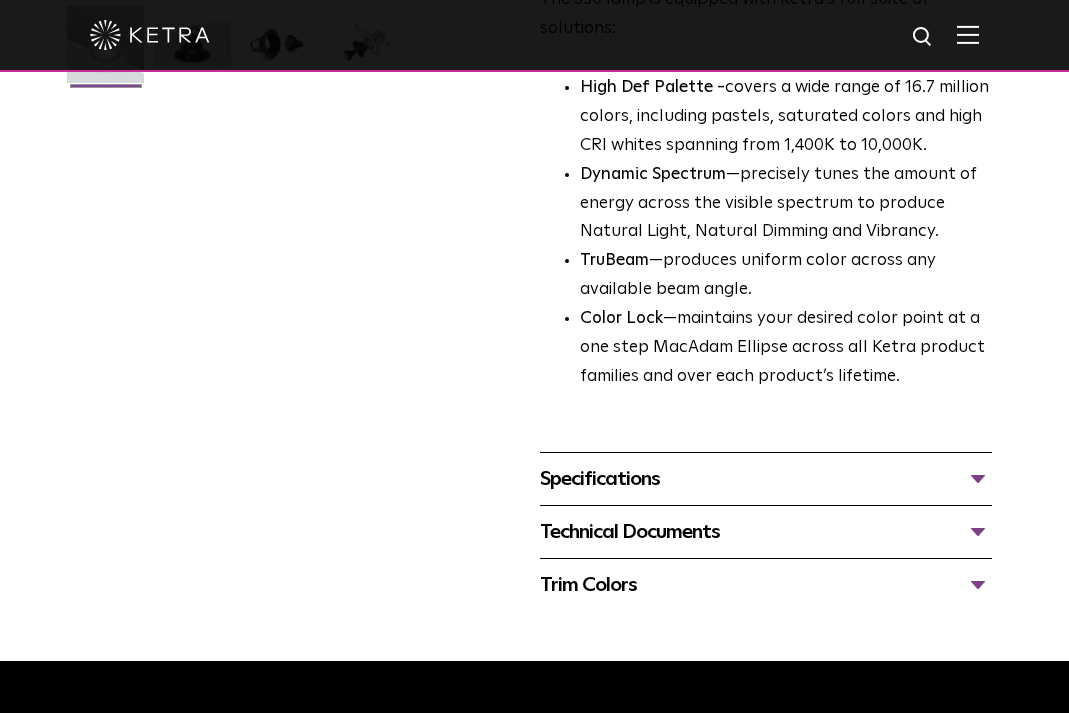 click on "Specifications" at bounding box center [766, 479] 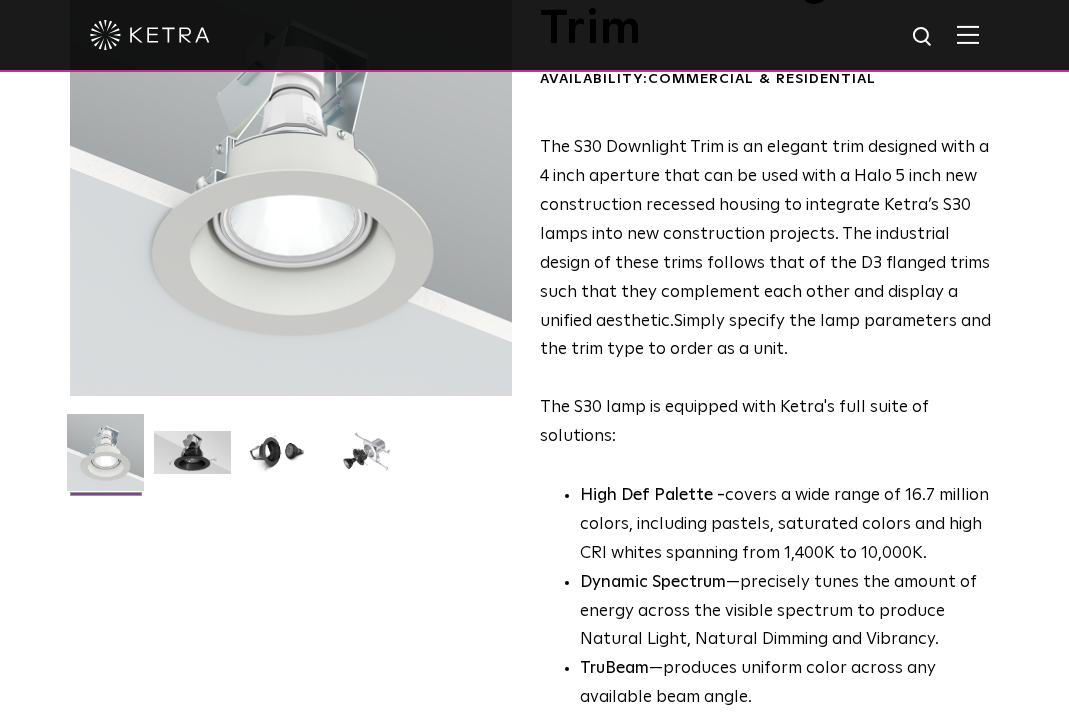 scroll, scrollTop: 177, scrollLeft: 0, axis: vertical 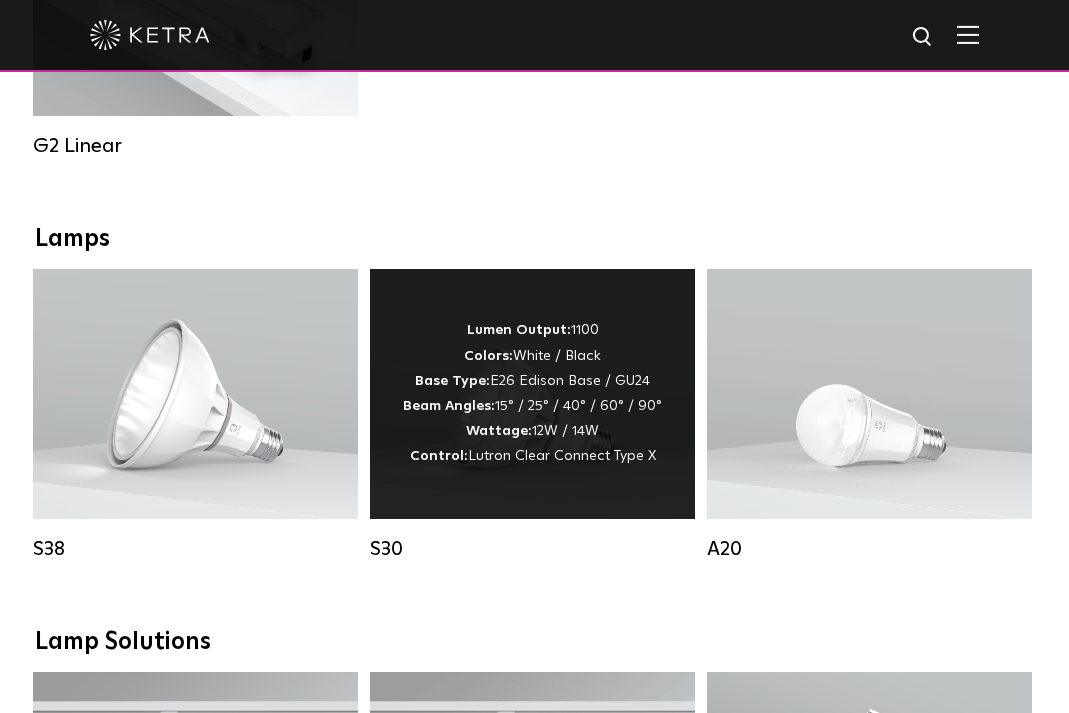 click on "Lumen Output:   1100 Colors:  White / Black Base Type:  E26 Edison Base / GU24 Beam Angles:  15° / 25° / 40° / 60° / 90° Wattage:  12W / 14W Control:  Lutron Clear Connect Type X" at bounding box center [532, 393] 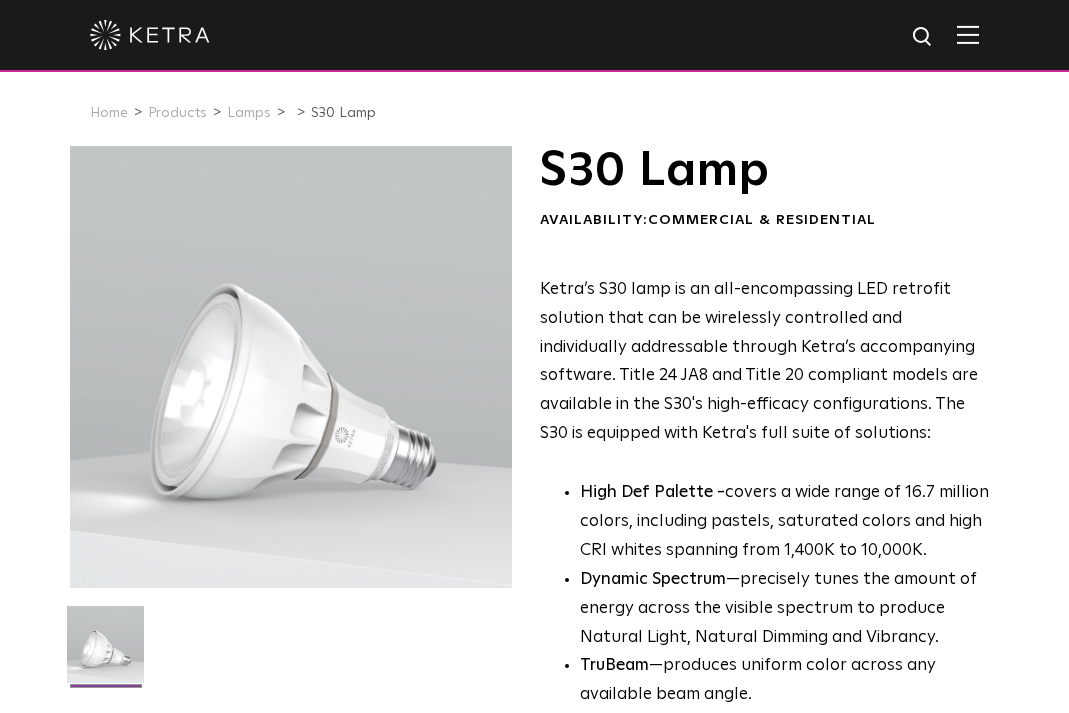 scroll, scrollTop: 0, scrollLeft: 0, axis: both 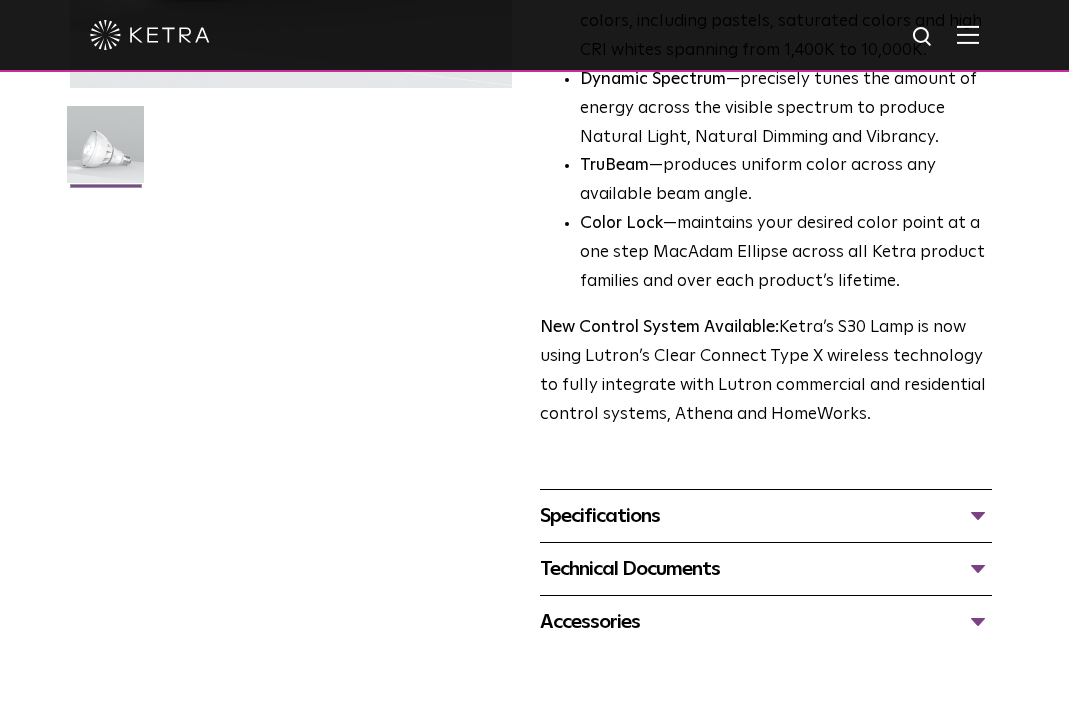 click on "Specifications" at bounding box center (766, 516) 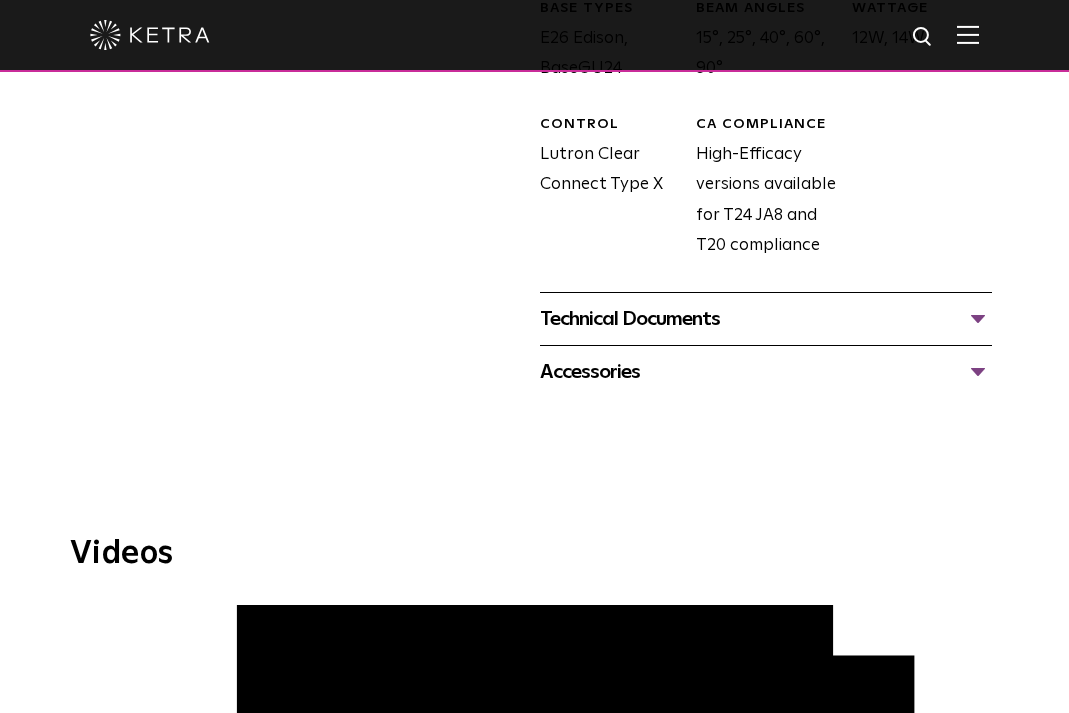 scroll, scrollTop: 1200, scrollLeft: 0, axis: vertical 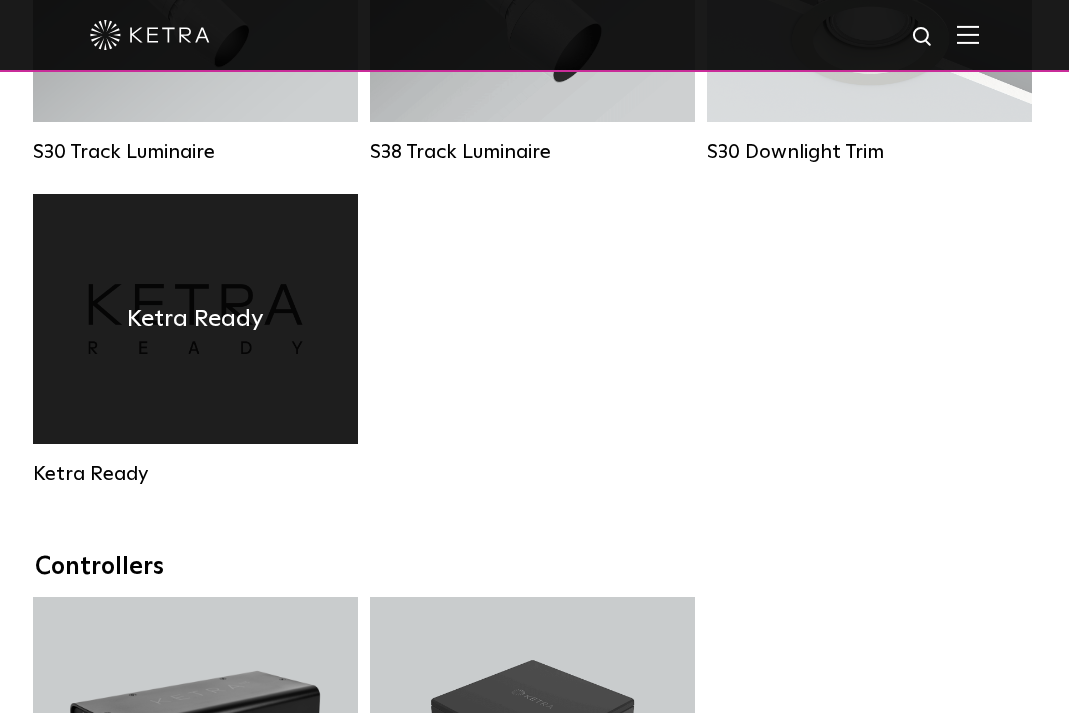 click on "Ketra Ready" at bounding box center [195, 319] 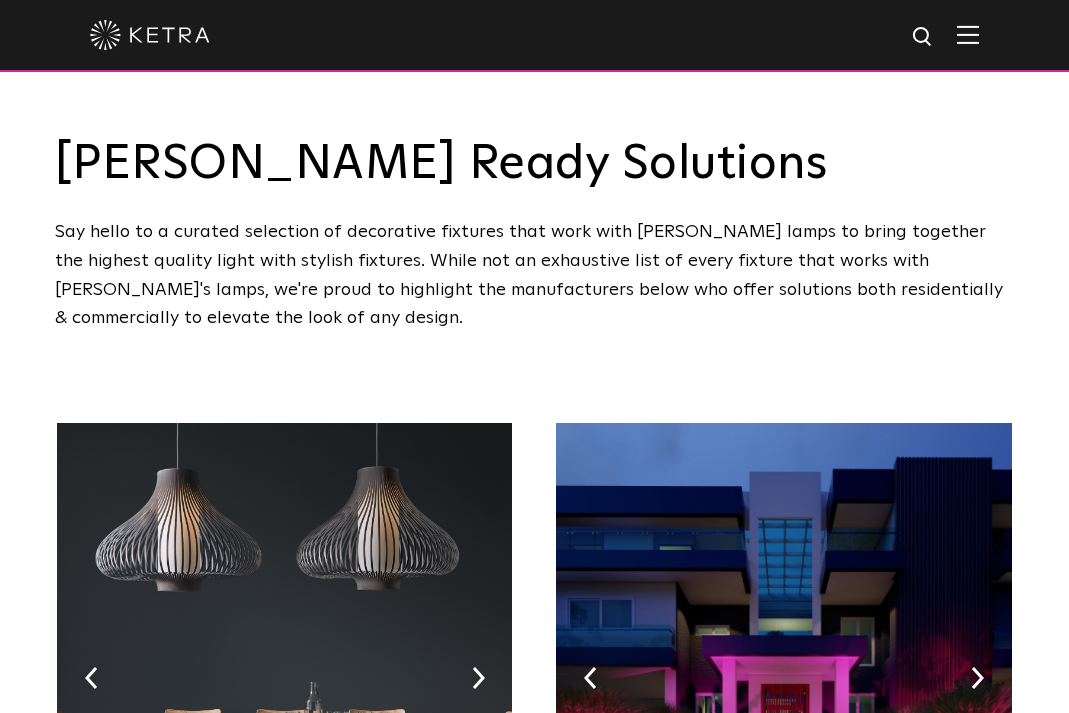 scroll, scrollTop: 0, scrollLeft: 0, axis: both 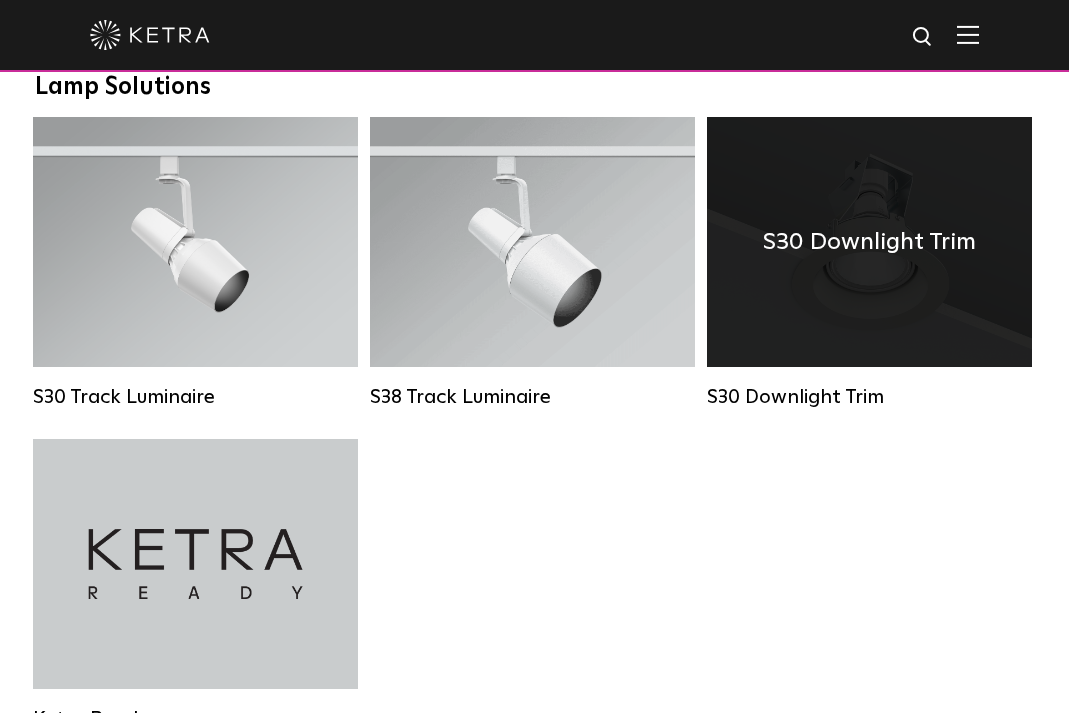 click on "S30 Downlight Trim" at bounding box center [869, 242] 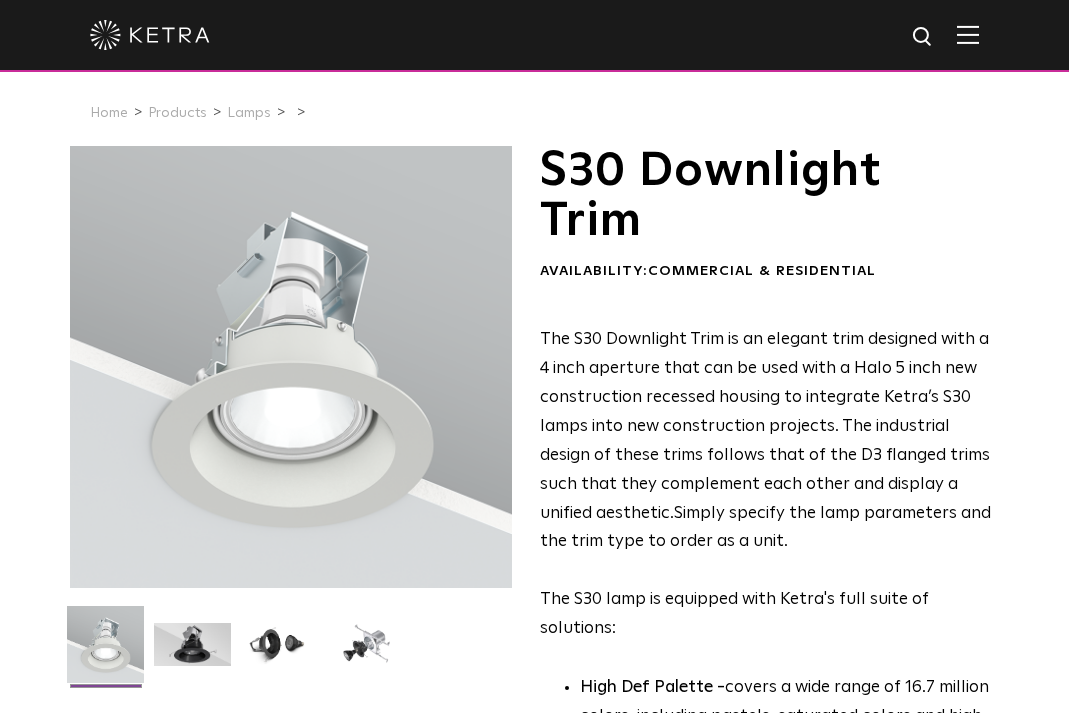 scroll, scrollTop: 0, scrollLeft: 0, axis: both 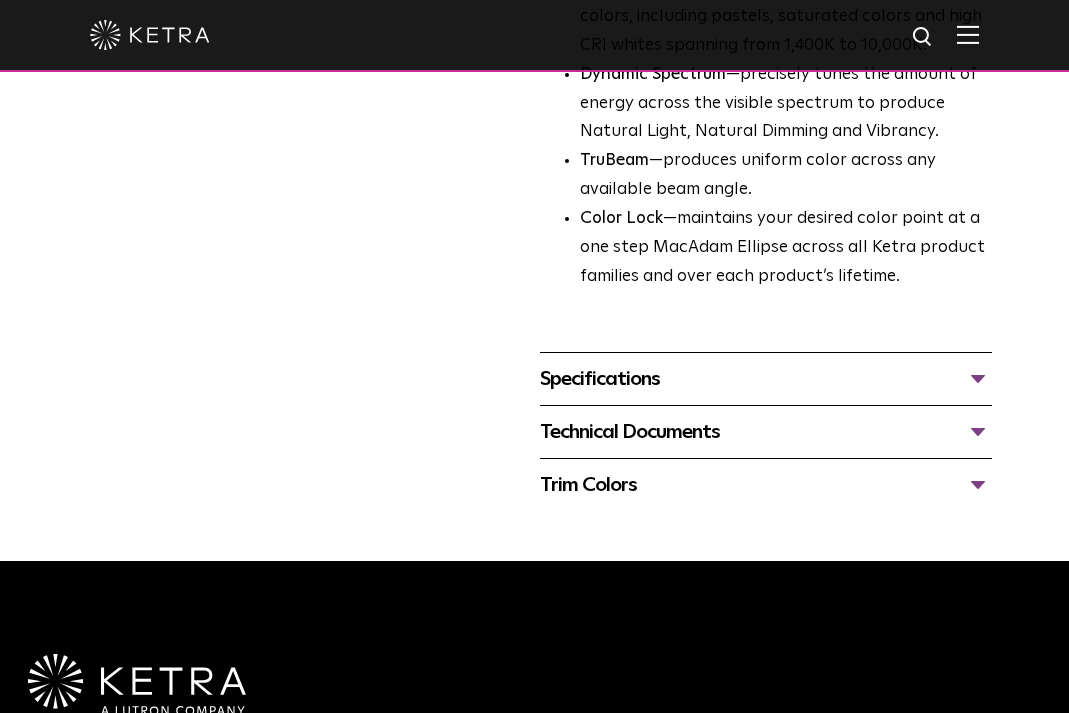 click on "Specifications" at bounding box center (766, 379) 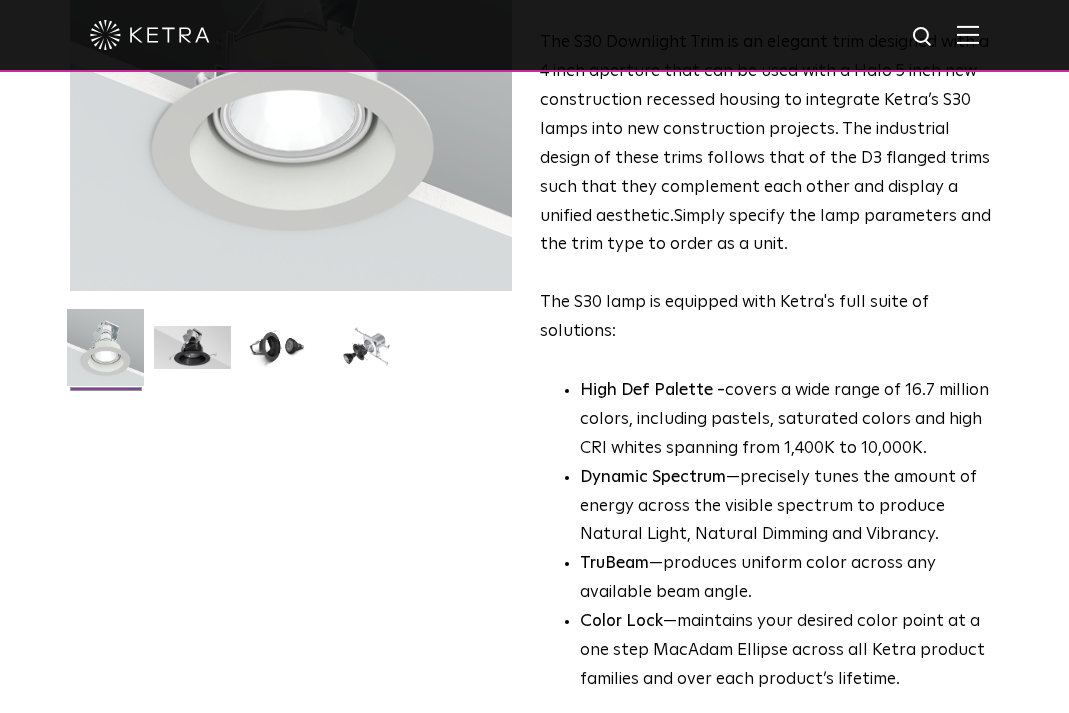 scroll, scrollTop: 0, scrollLeft: 0, axis: both 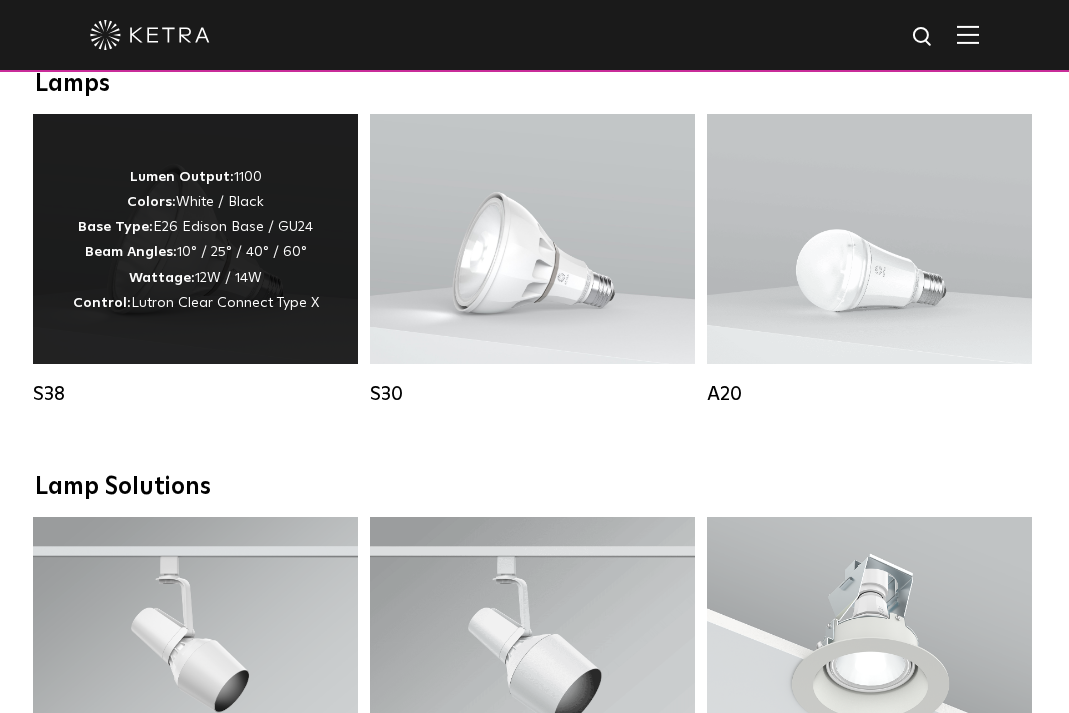 click on "Lumen Output:   1100 Colors:  White / Black Base Type:  E26 Edison Base / GU24 Beam Angles:  10° / 25° / 40° / 60° Wattage:  12W / 14W Control:  Lutron Clear Connect Type X" at bounding box center [195, 239] 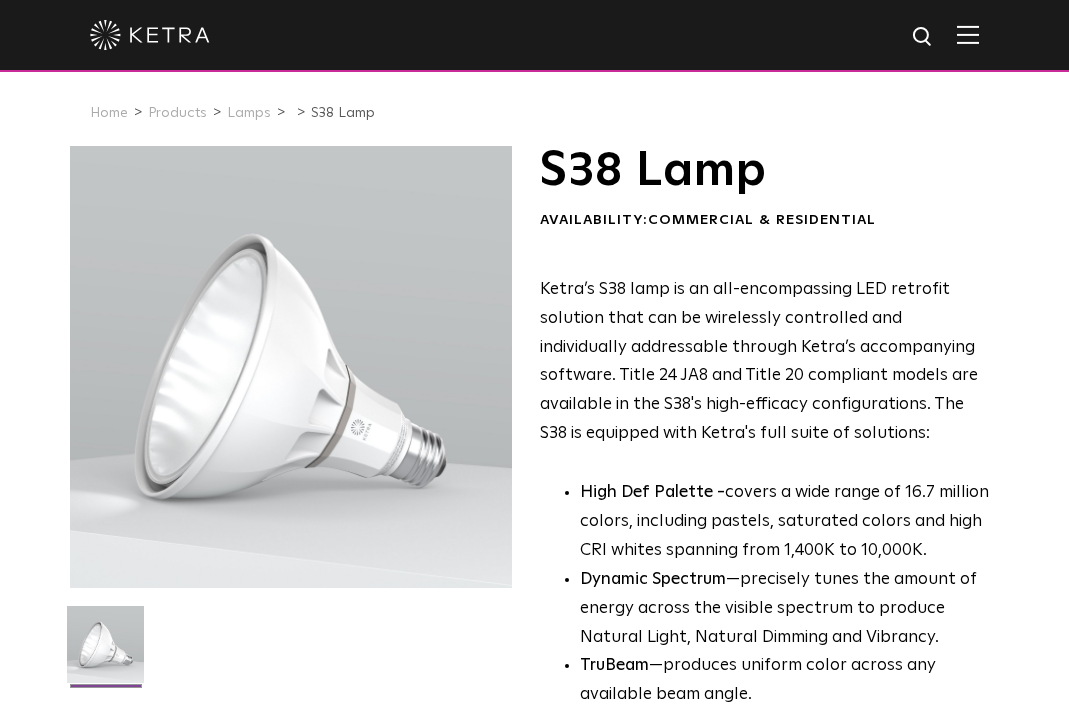 scroll, scrollTop: 0, scrollLeft: 0, axis: both 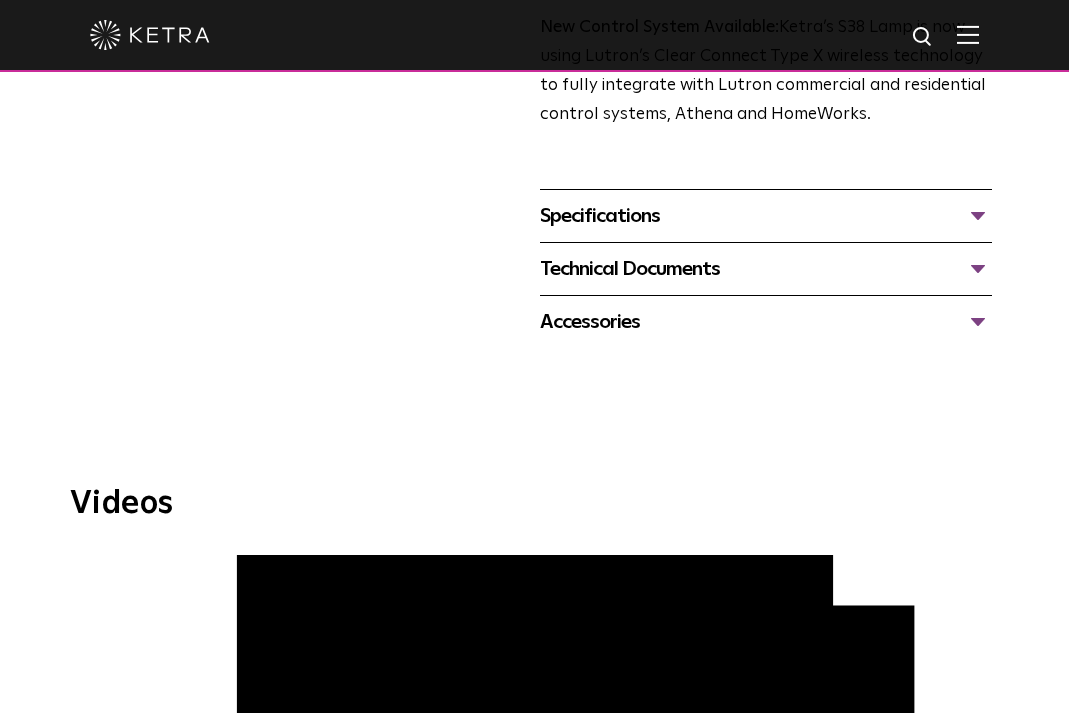 click on "Specifications
LUMEN OUTPUTS
1100
HOUSING COLORS
White, Black
BASE TYPES
E26 Edison, BaseGU24
CONTROL
Lutron Clear Connect Type X
BEAM ANGLES
10°, 25°, 40°, 60°
WATTAGE
12W, 14W
CA Compliance
High-Efficacy versions available for T24 JA8 and T20 compliance" at bounding box center [766, 215] 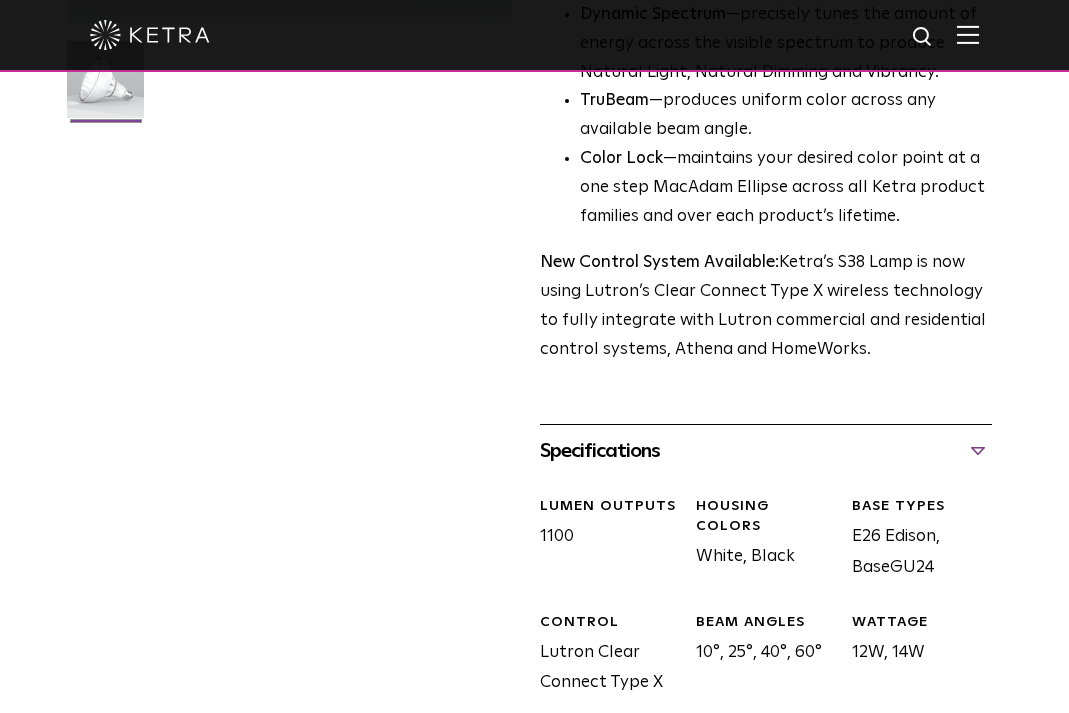 scroll, scrollTop: 0, scrollLeft: 0, axis: both 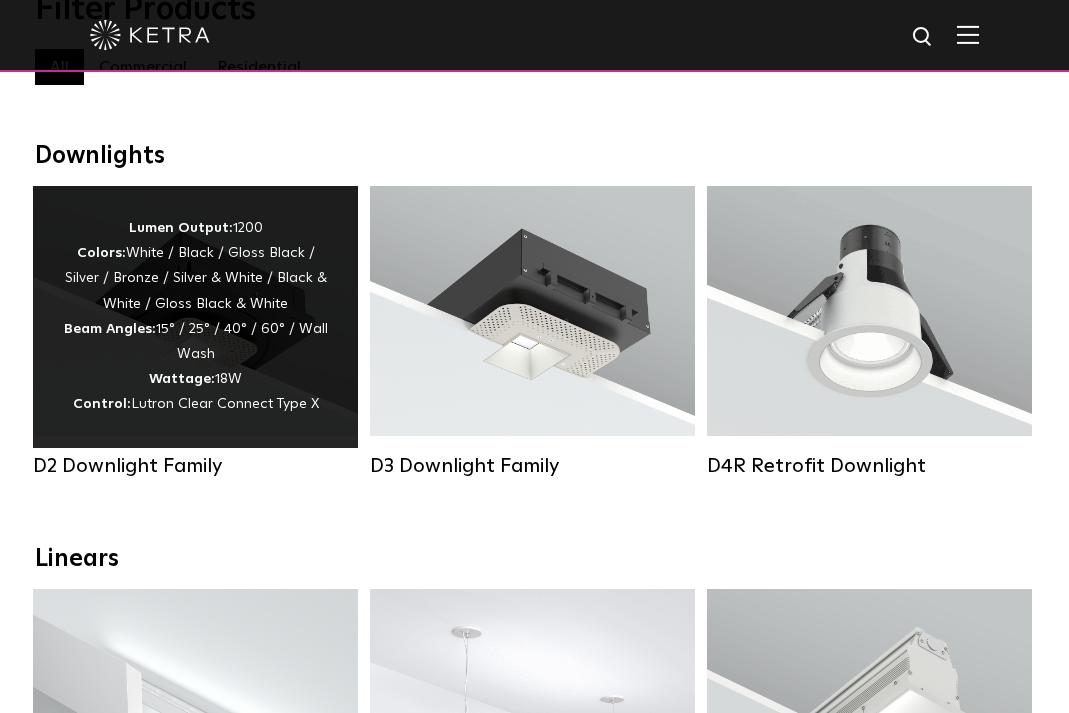 click on "Lumen Output:  1200 Colors:  White / Black / Gloss Black / Silver / Bronze / Silver & White / Black & White / Gloss Black & White  Beam Angles:  15° / 25° / 40° / 60° / Wall Wash Wattage:  18W Control:  Lutron Clear Connect Type X" at bounding box center [195, 317] 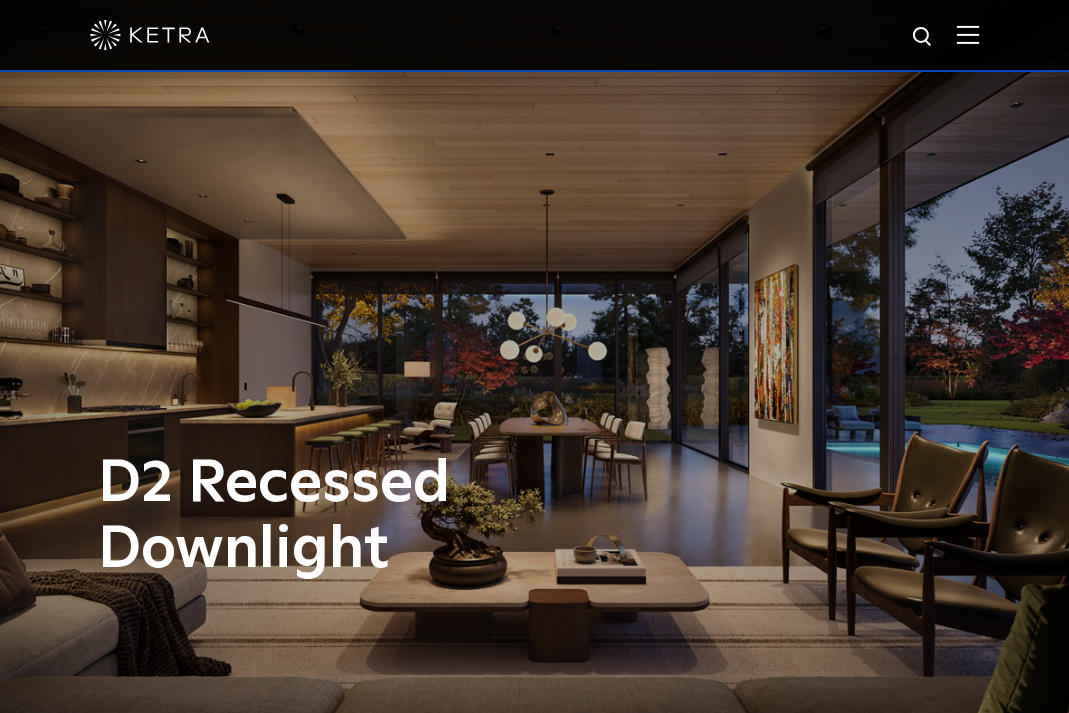 scroll, scrollTop: 0, scrollLeft: 0, axis: both 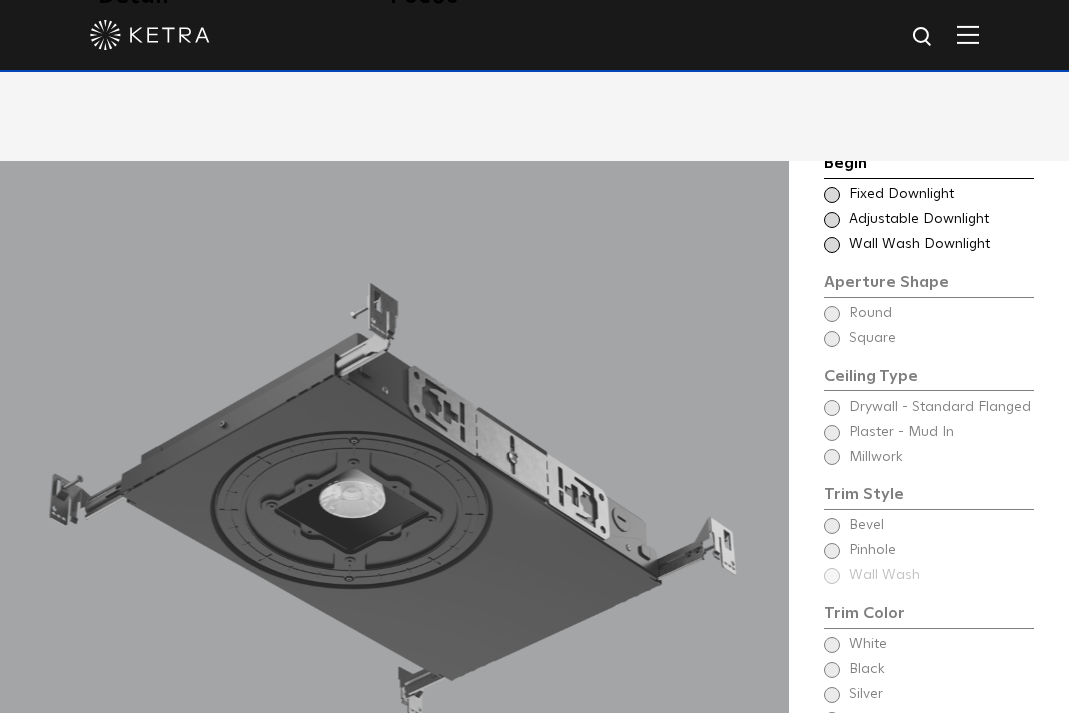 click at bounding box center (832, 195) 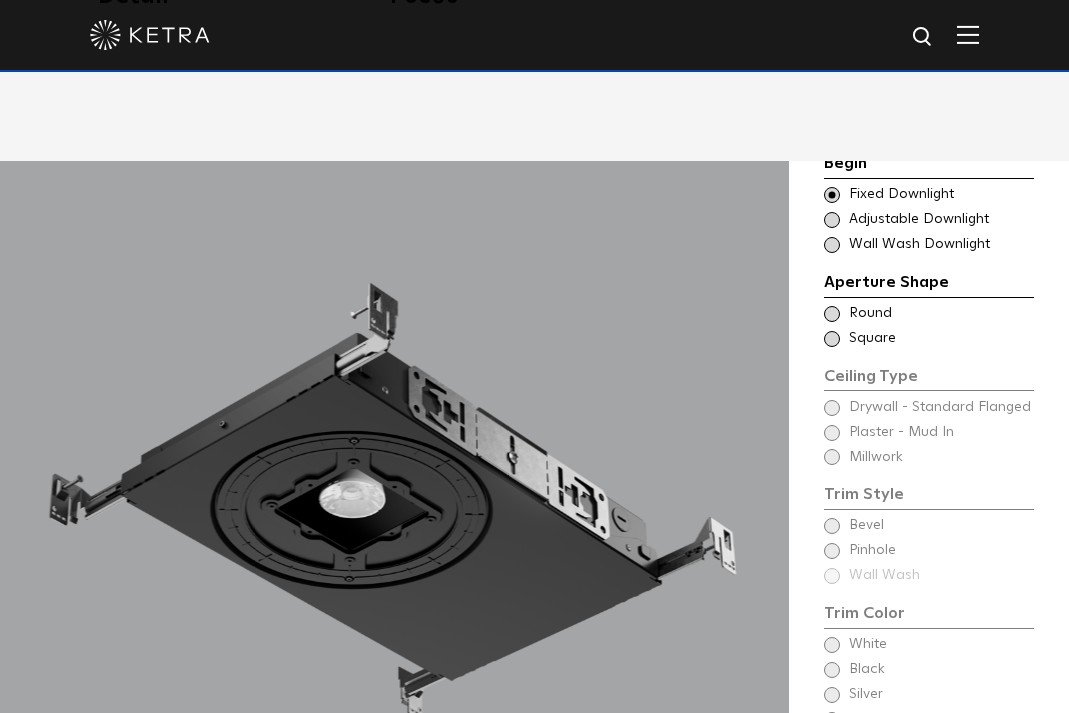 click at bounding box center (832, 314) 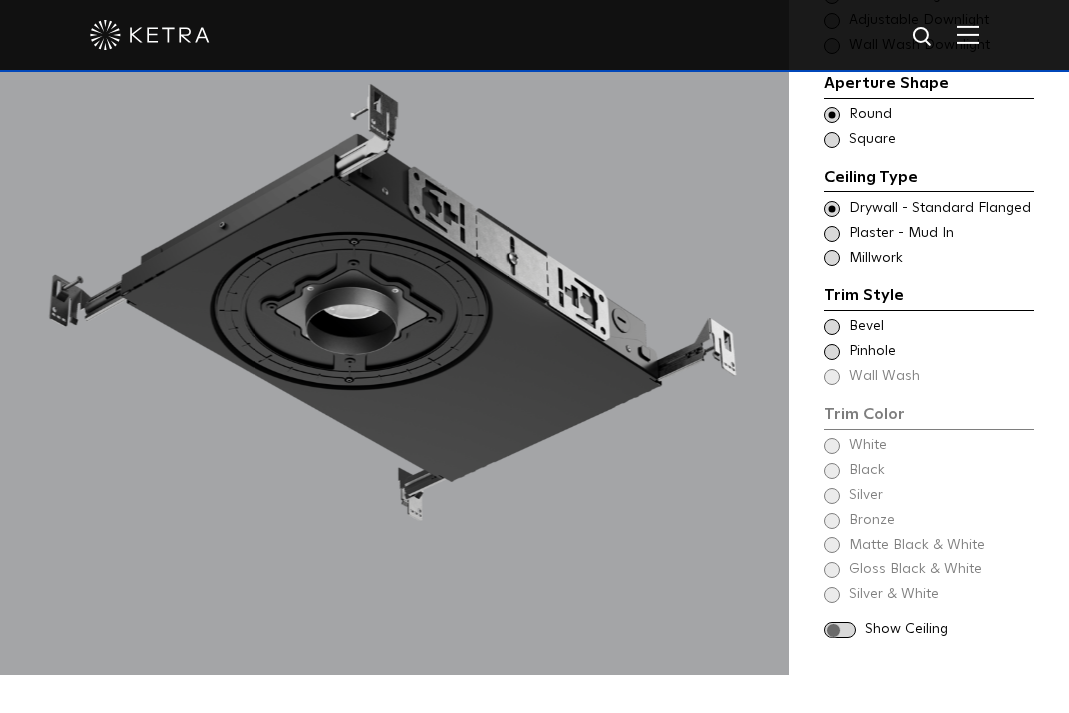 scroll, scrollTop: 1700, scrollLeft: 0, axis: vertical 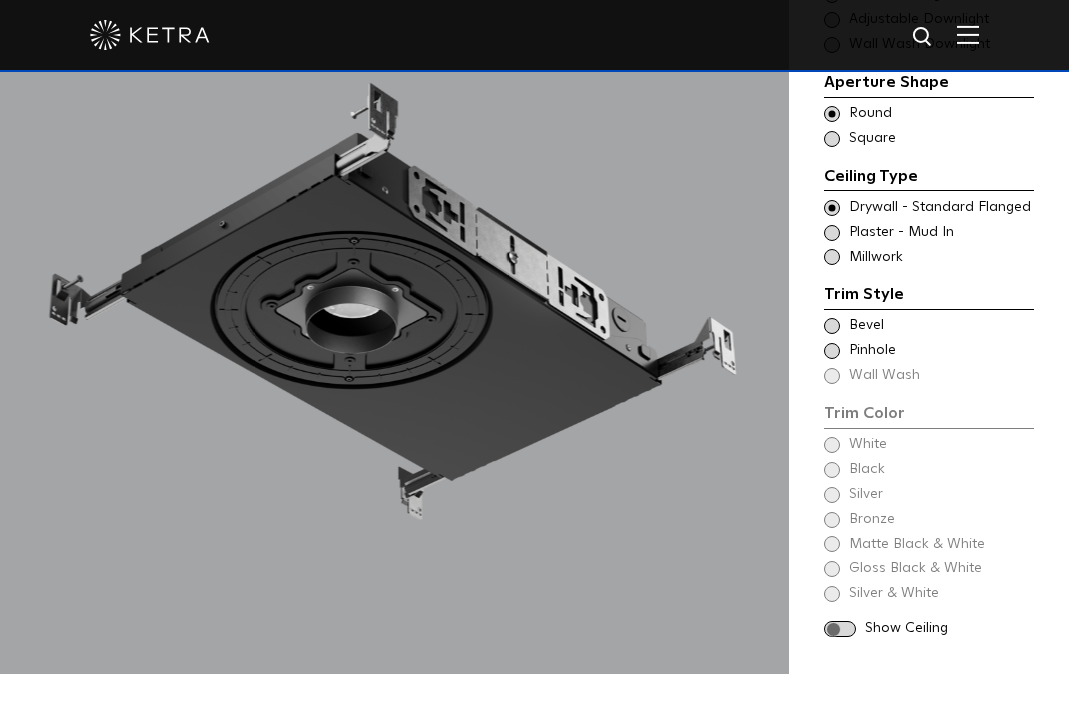 click at bounding box center [832, 326] 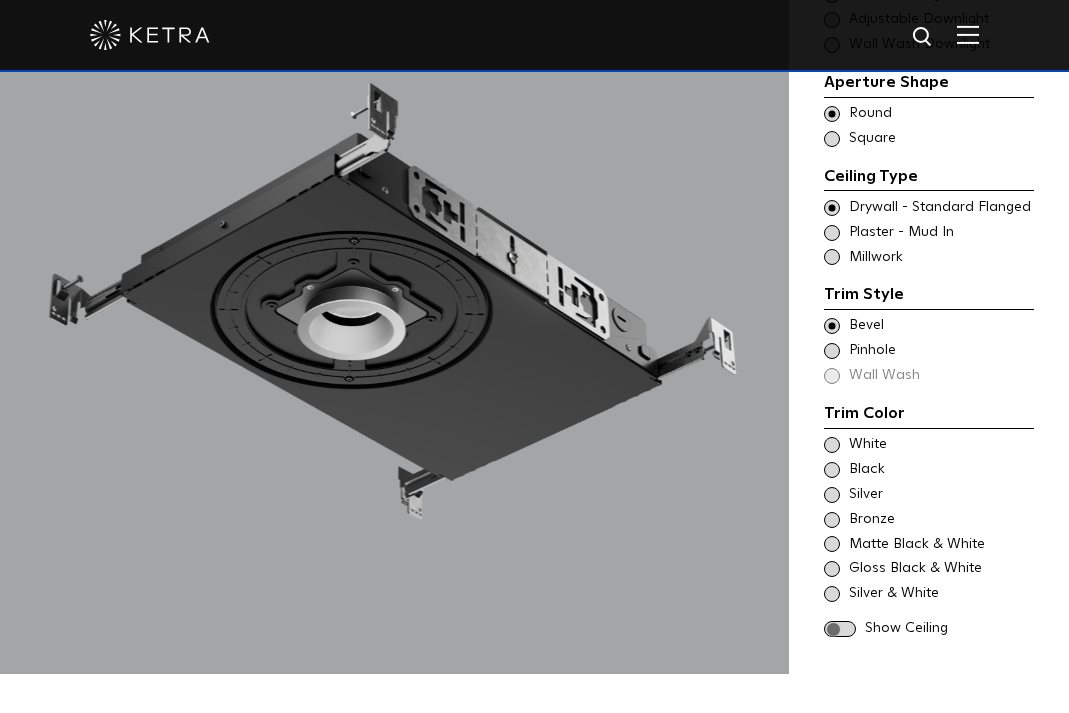 click at bounding box center (832, 445) 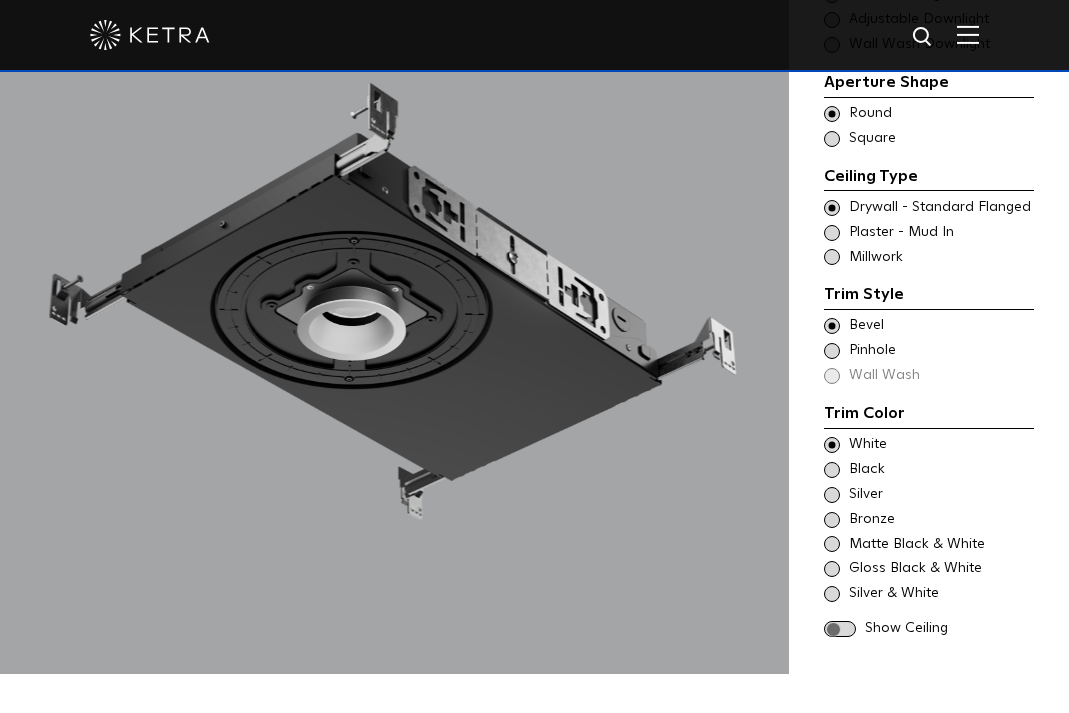 click at bounding box center (840, 629) 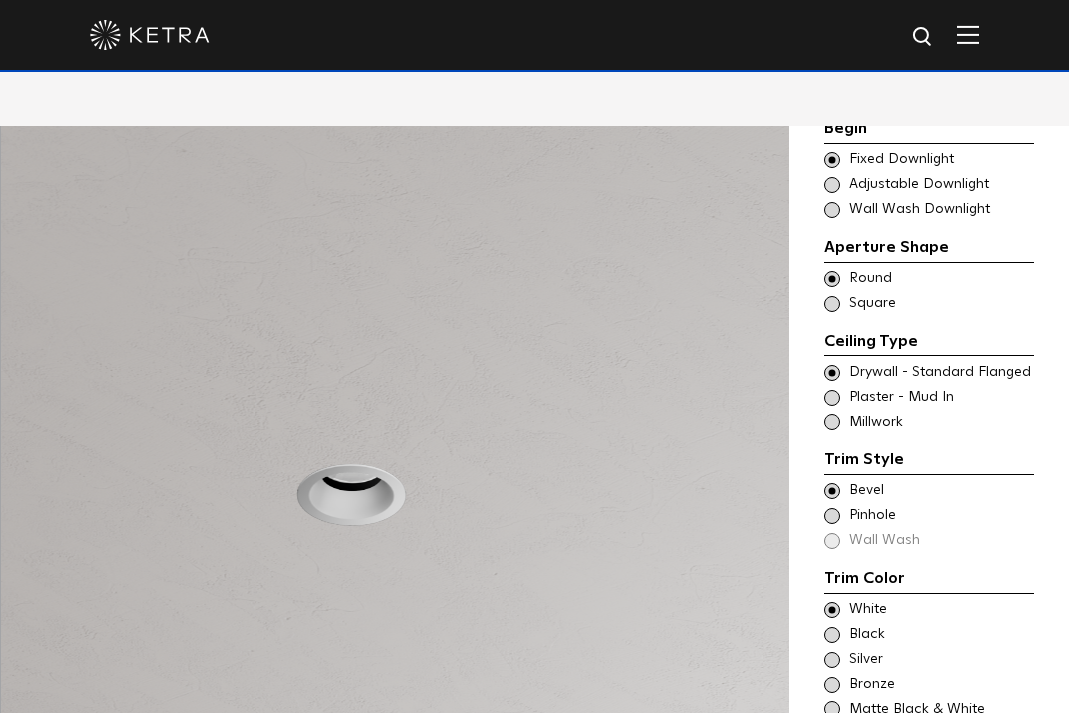 scroll, scrollTop: 1800, scrollLeft: 0, axis: vertical 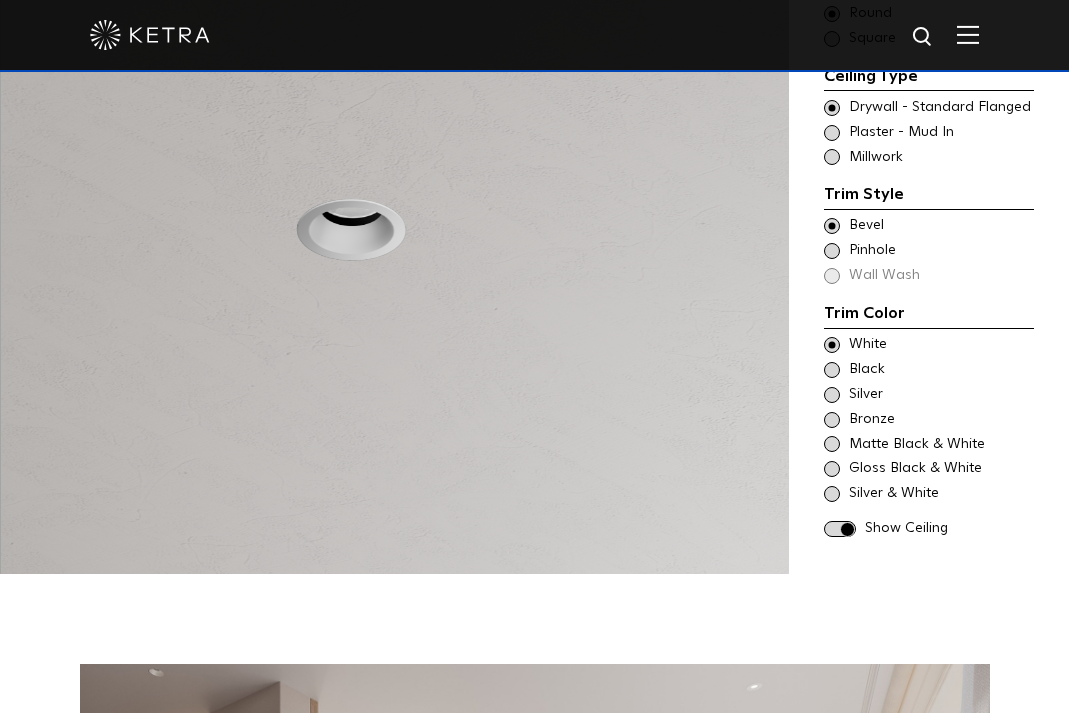 click at bounding box center [832, 157] 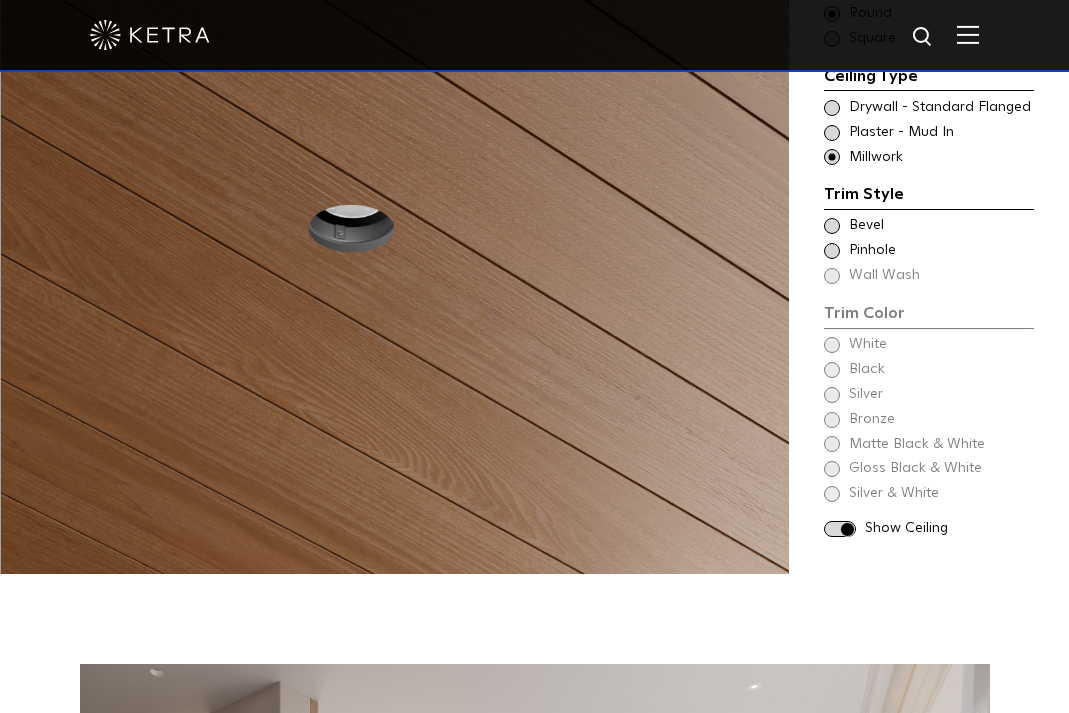 click at bounding box center [832, 133] 